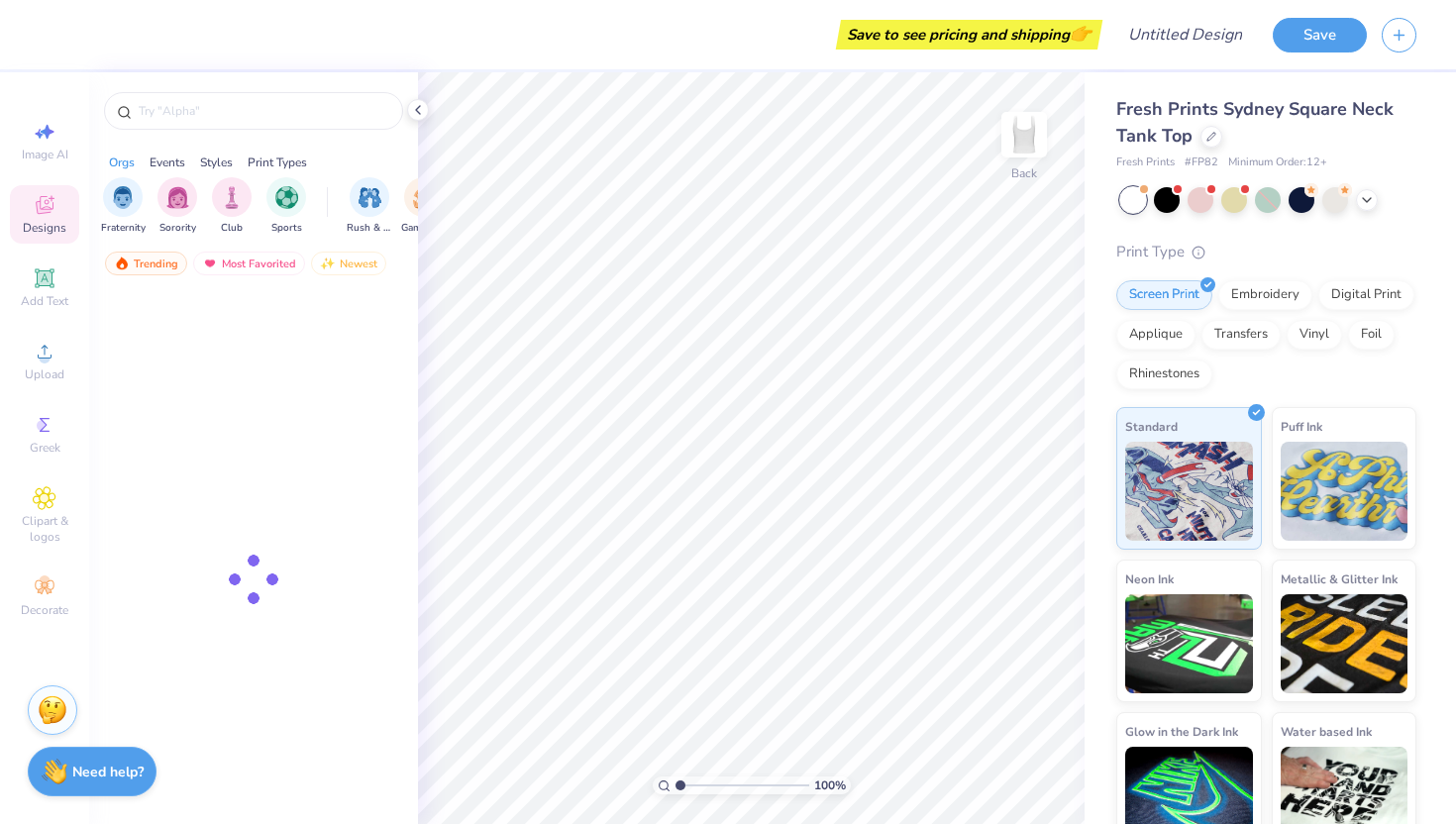 scroll, scrollTop: 0, scrollLeft: 0, axis: both 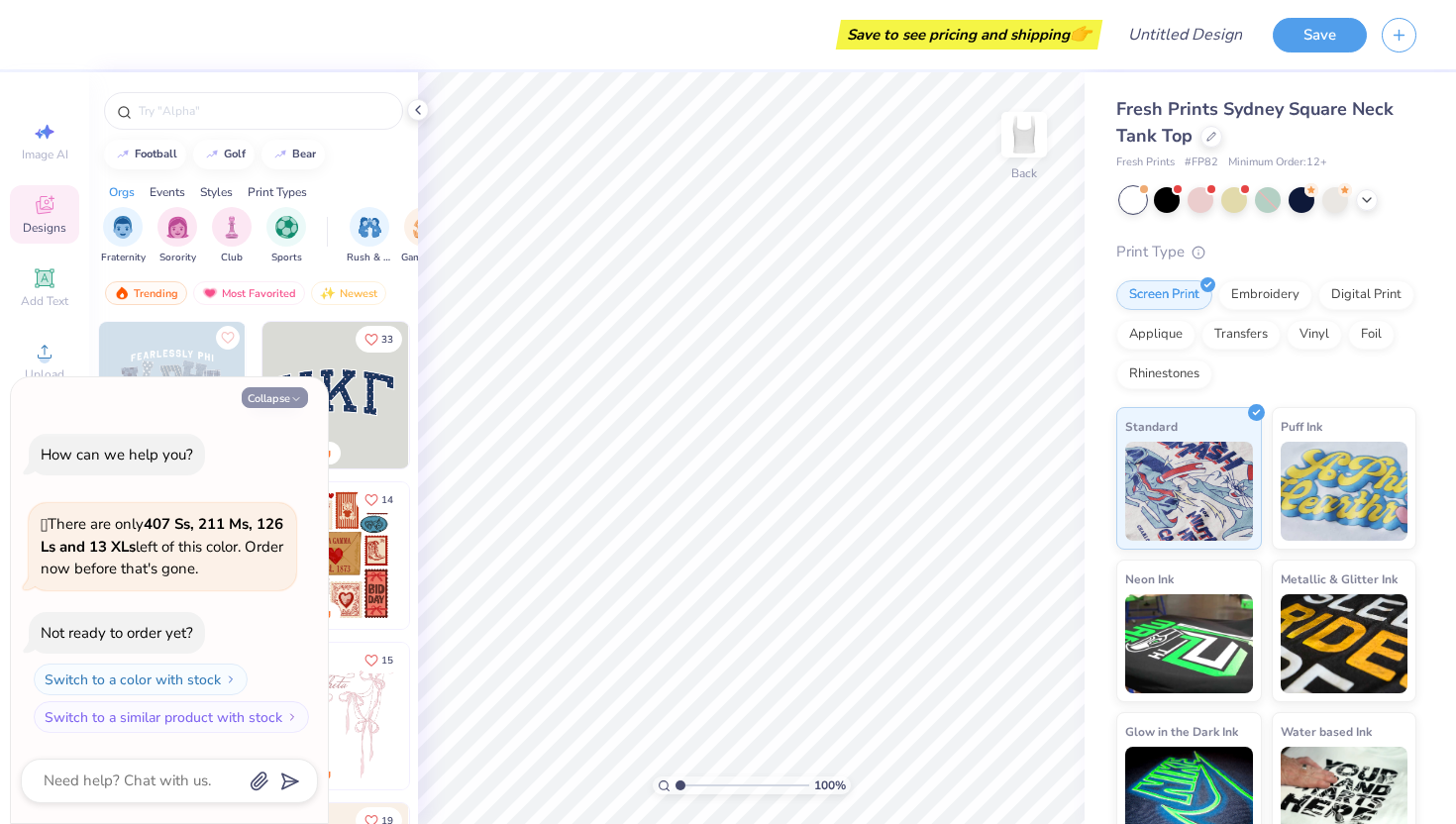 click 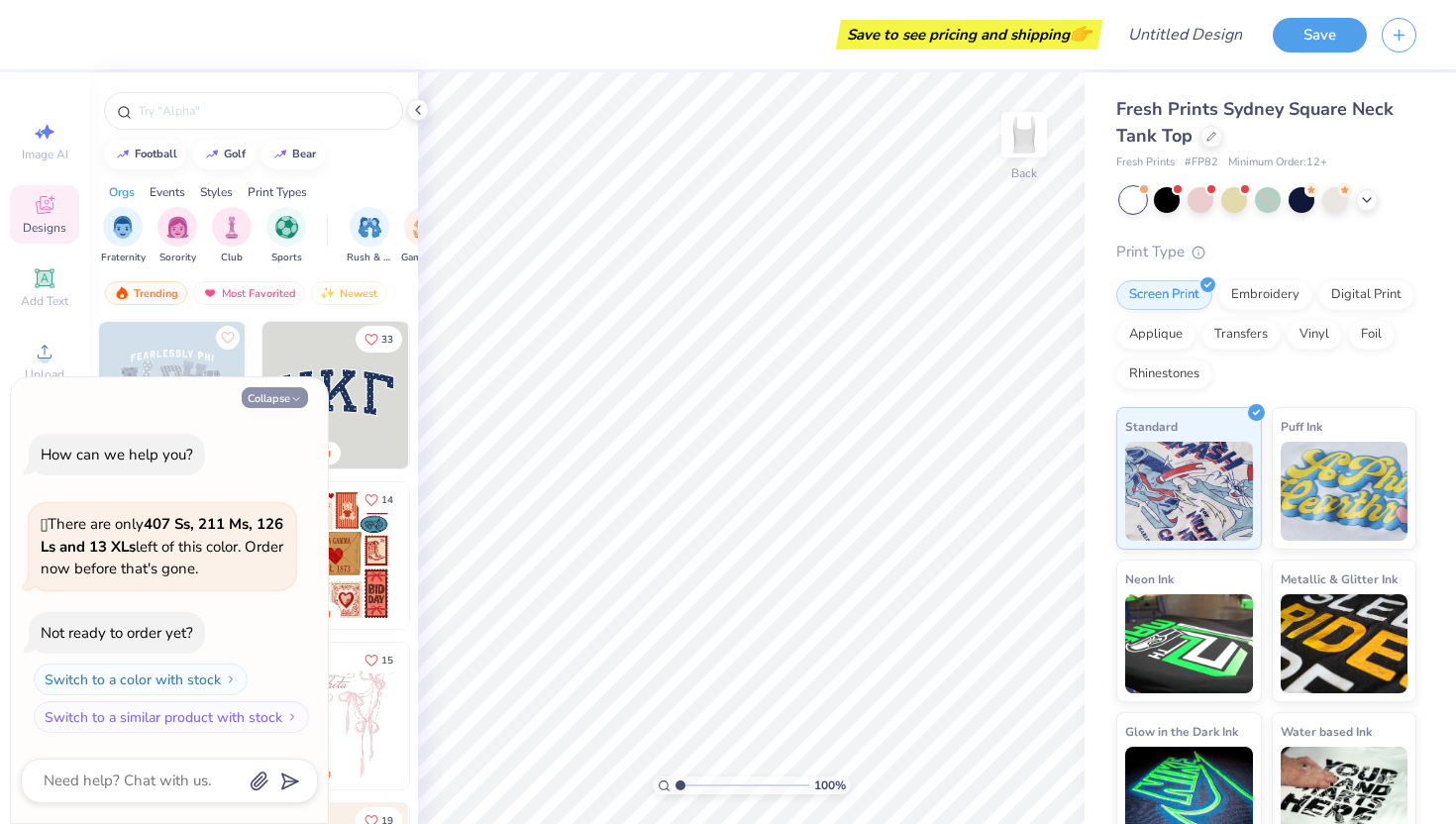 type on "x" 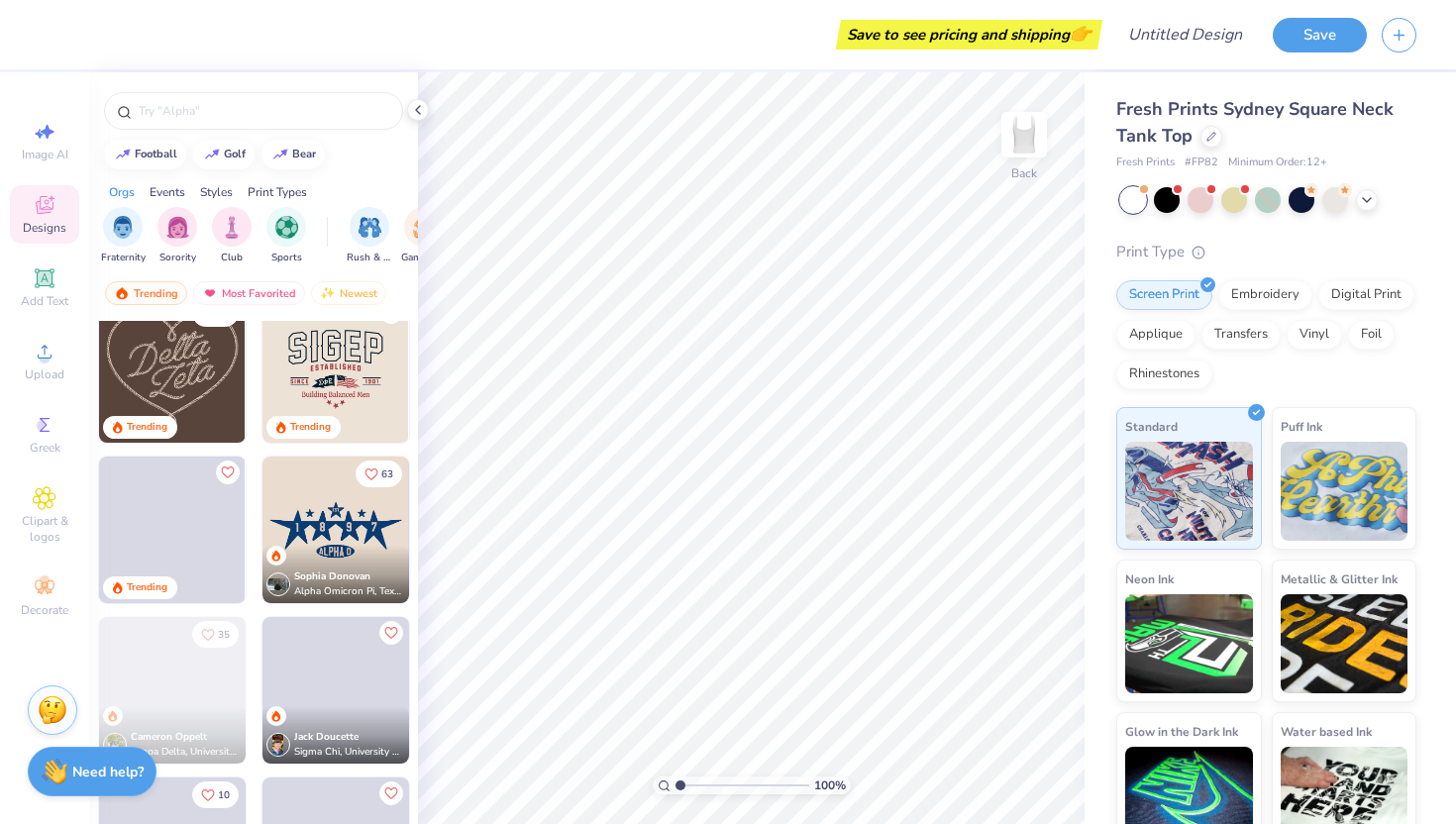 scroll, scrollTop: 688, scrollLeft: 0, axis: vertical 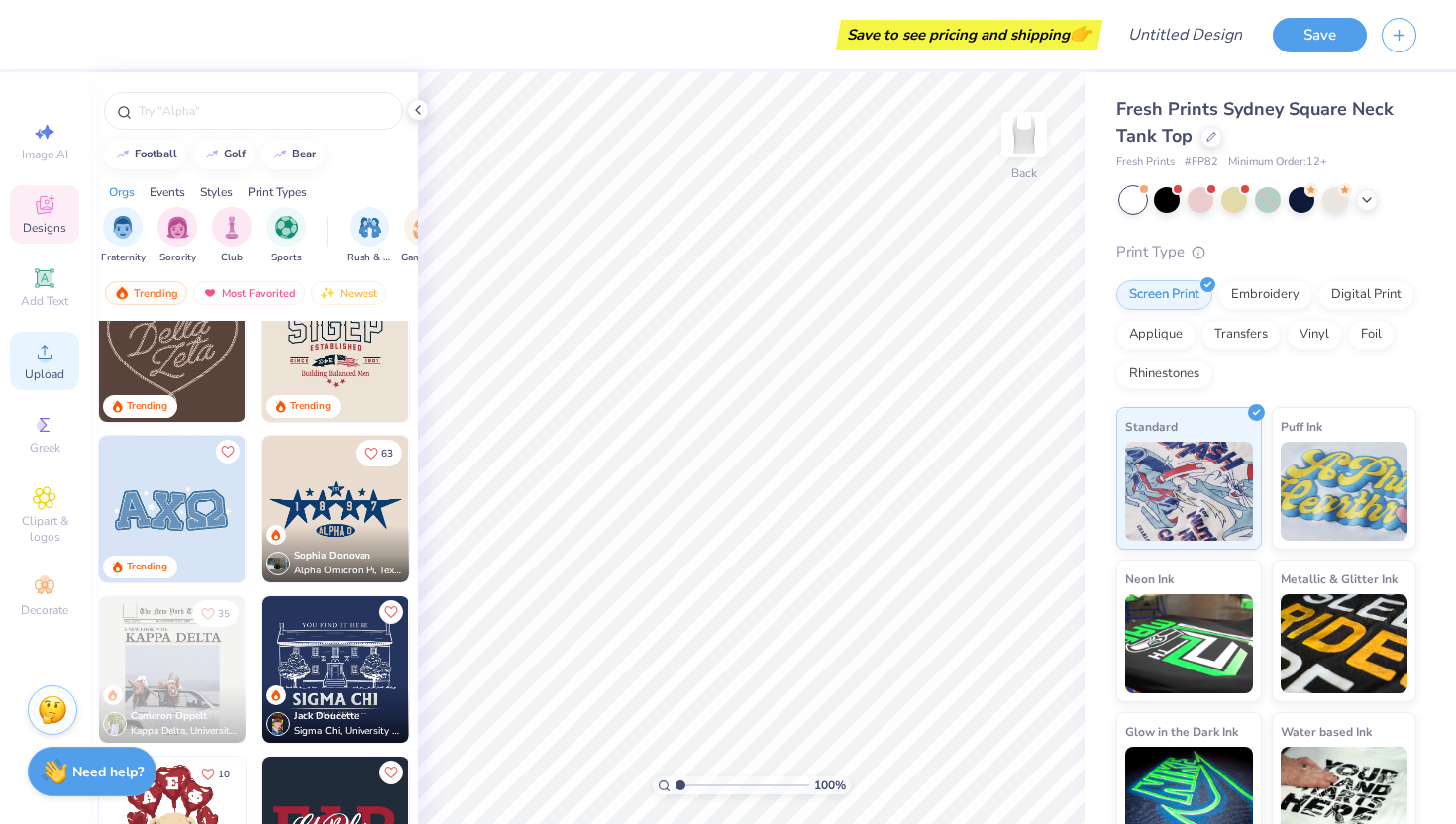 click 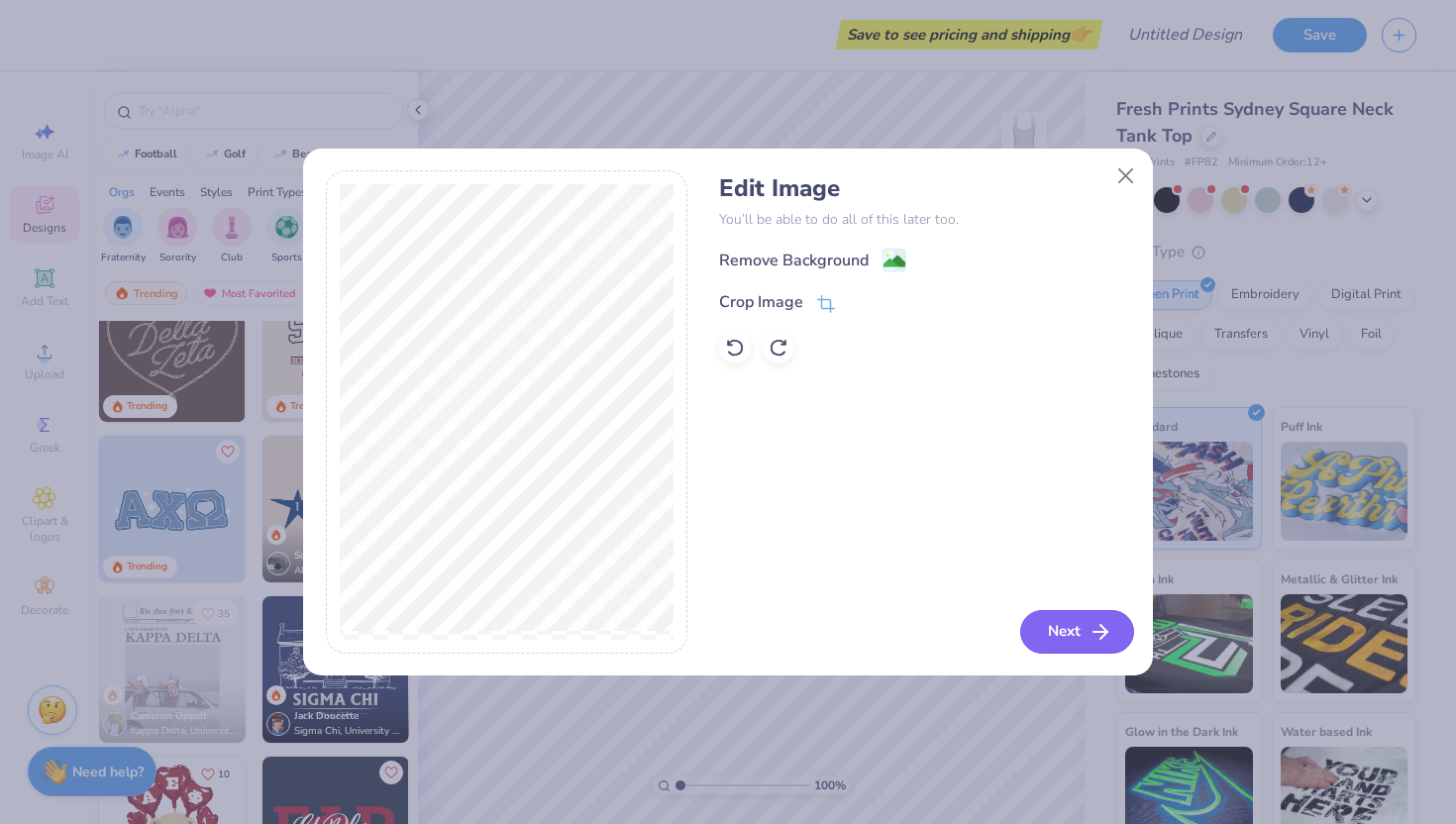 click on "Next" at bounding box center [1077, 632] 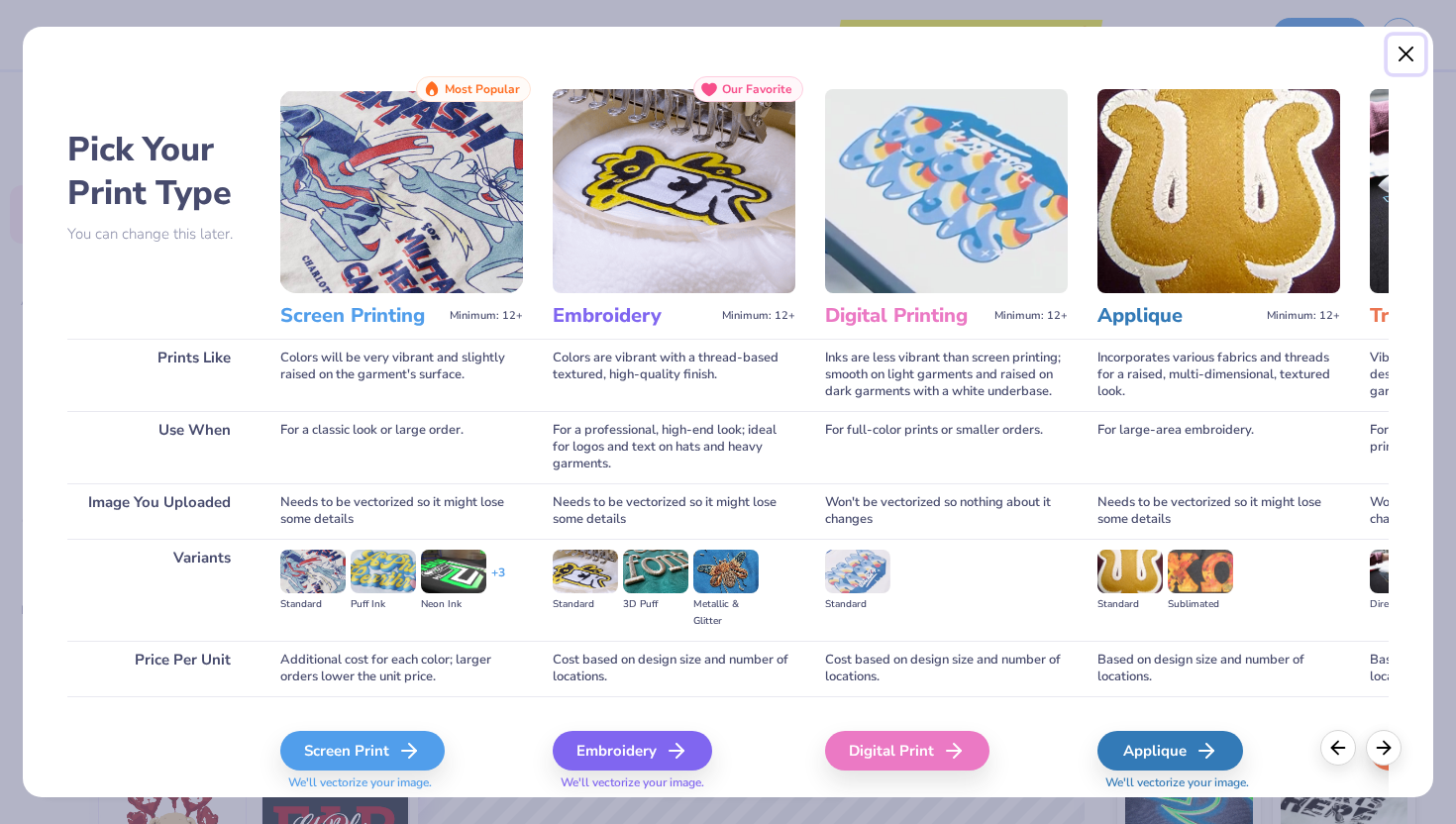 click at bounding box center (1406, 54) 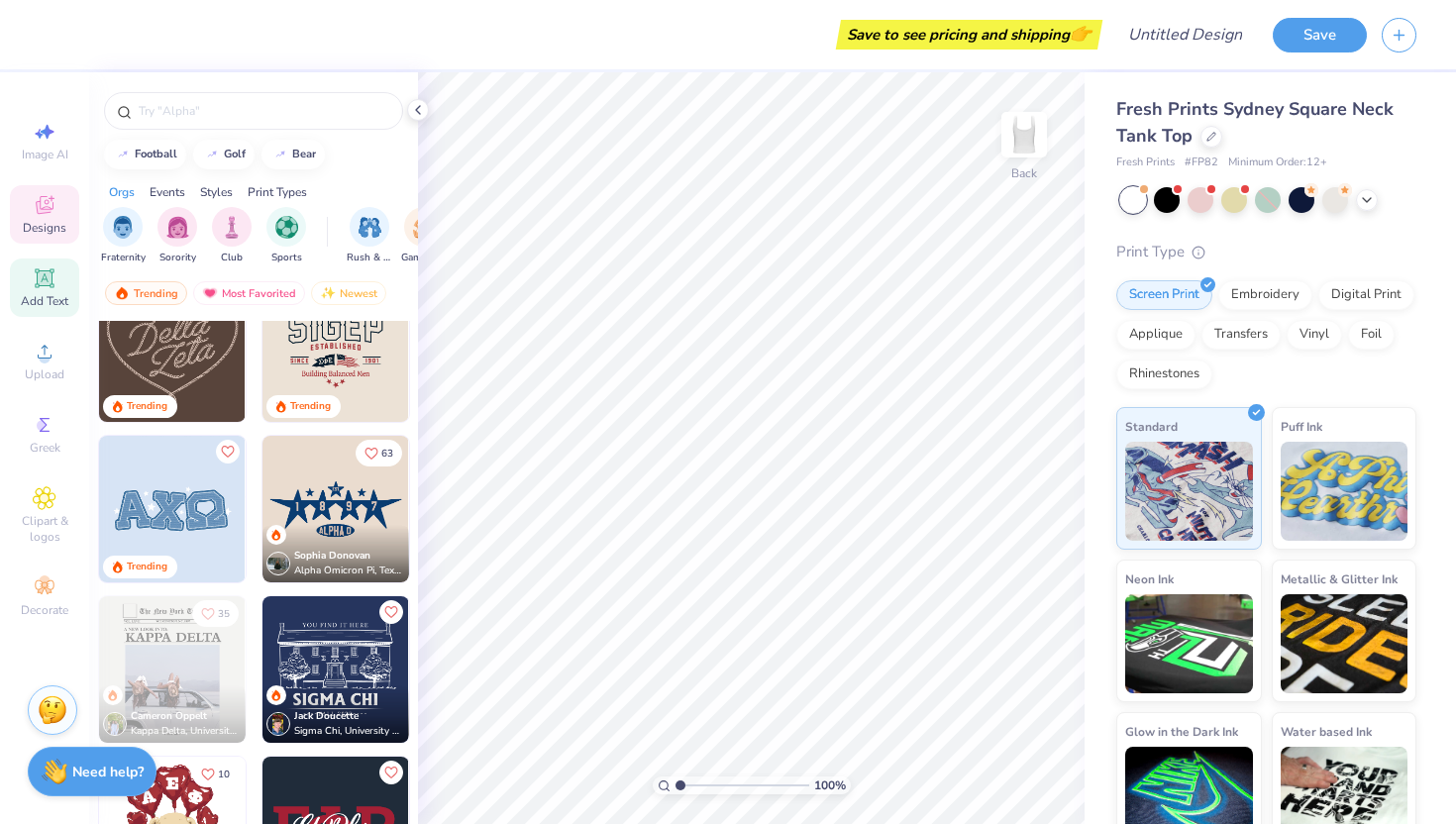 click 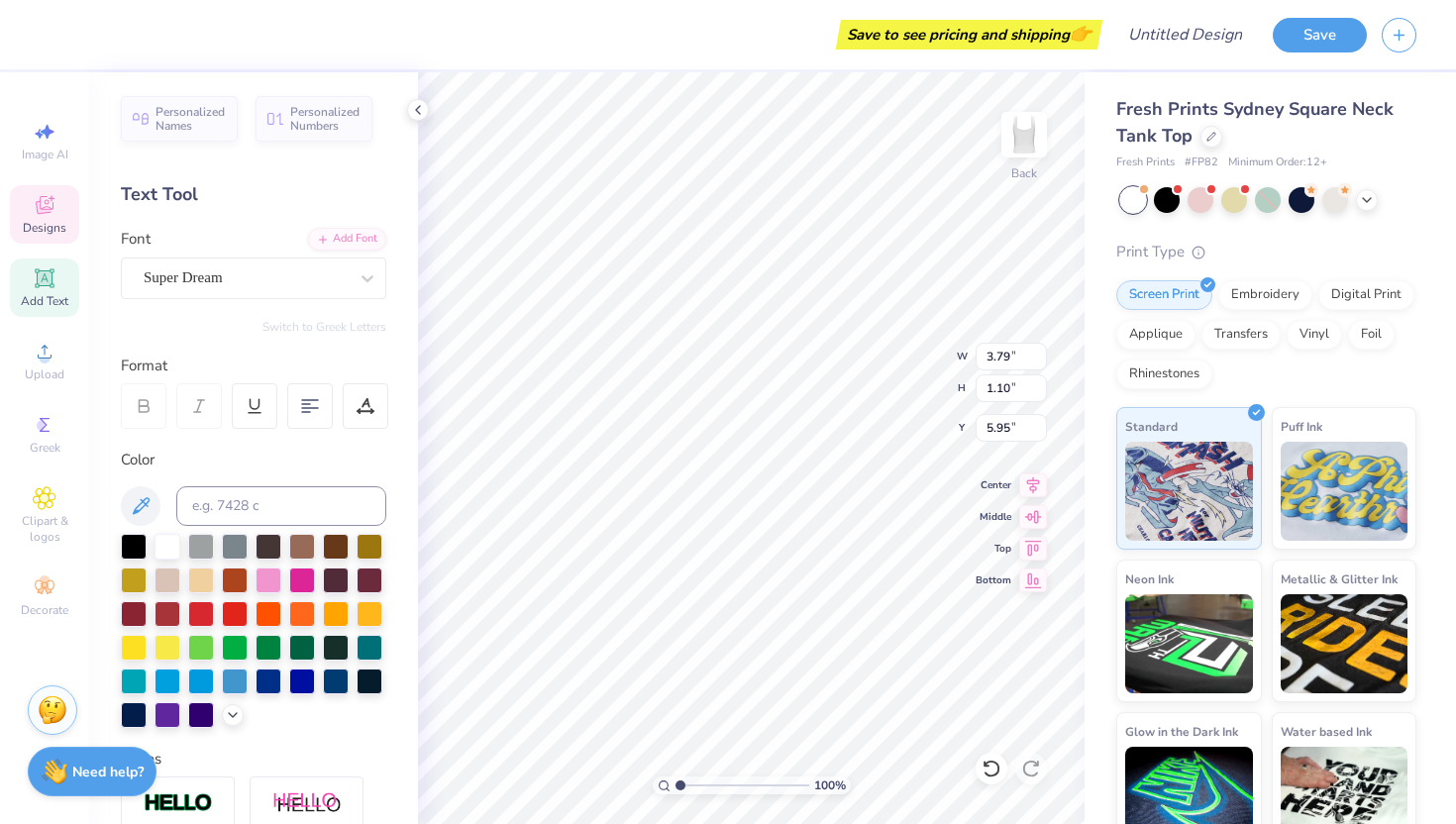click on "Designs" at bounding box center [45, 228] 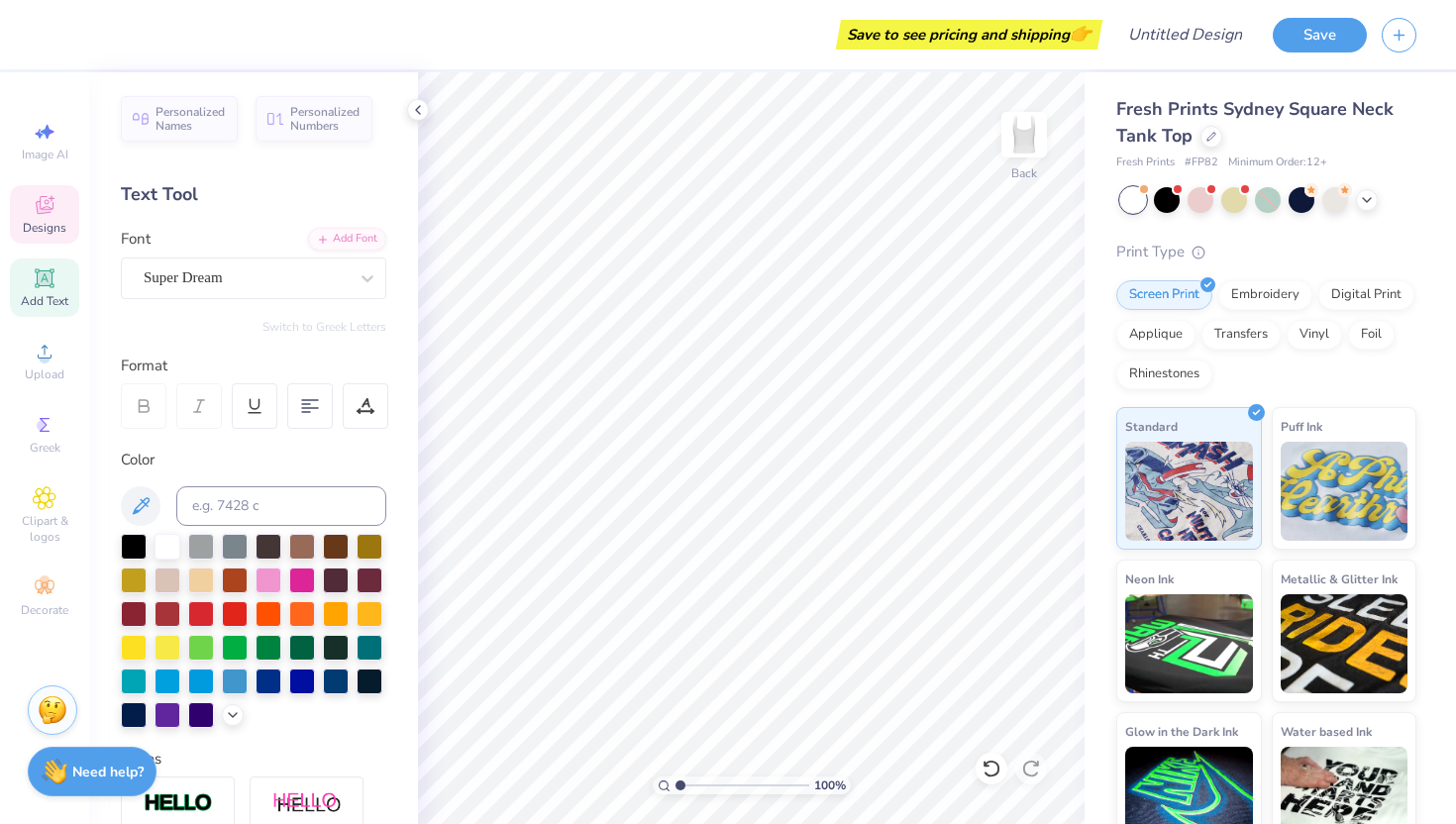 click on "Designs" at bounding box center [45, 228] 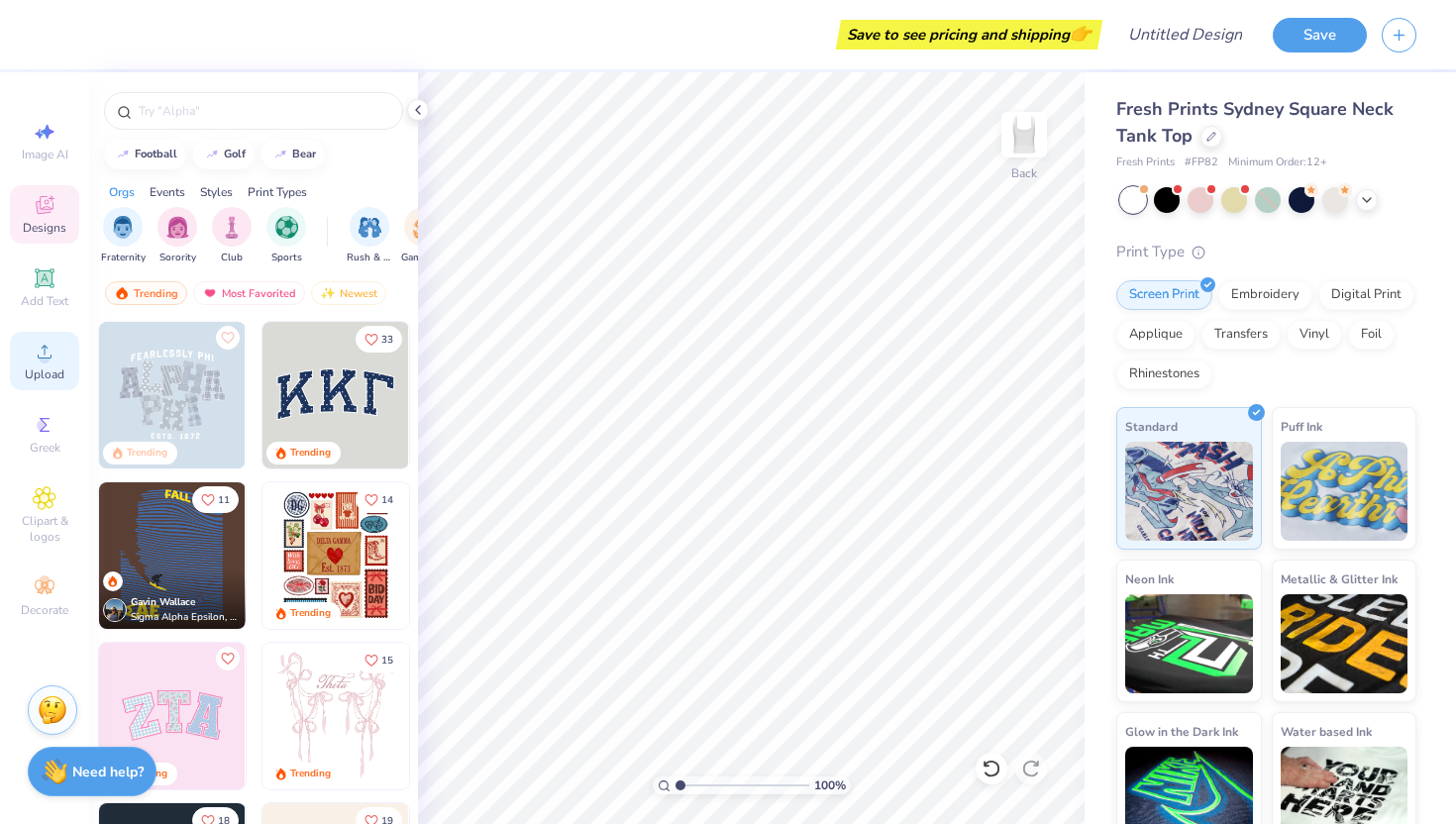 click 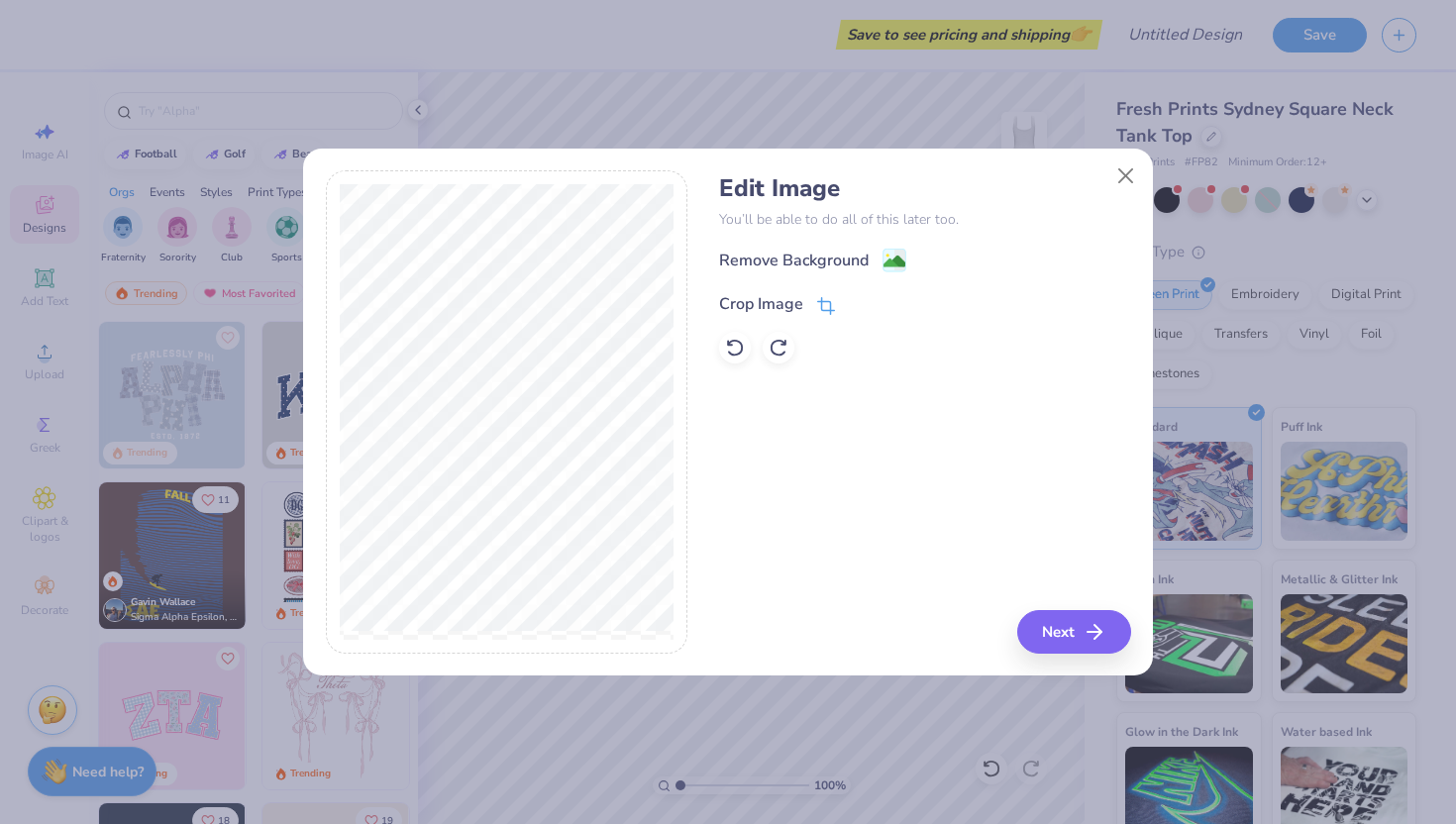 click on "Crop Image" at bounding box center (777, 304) 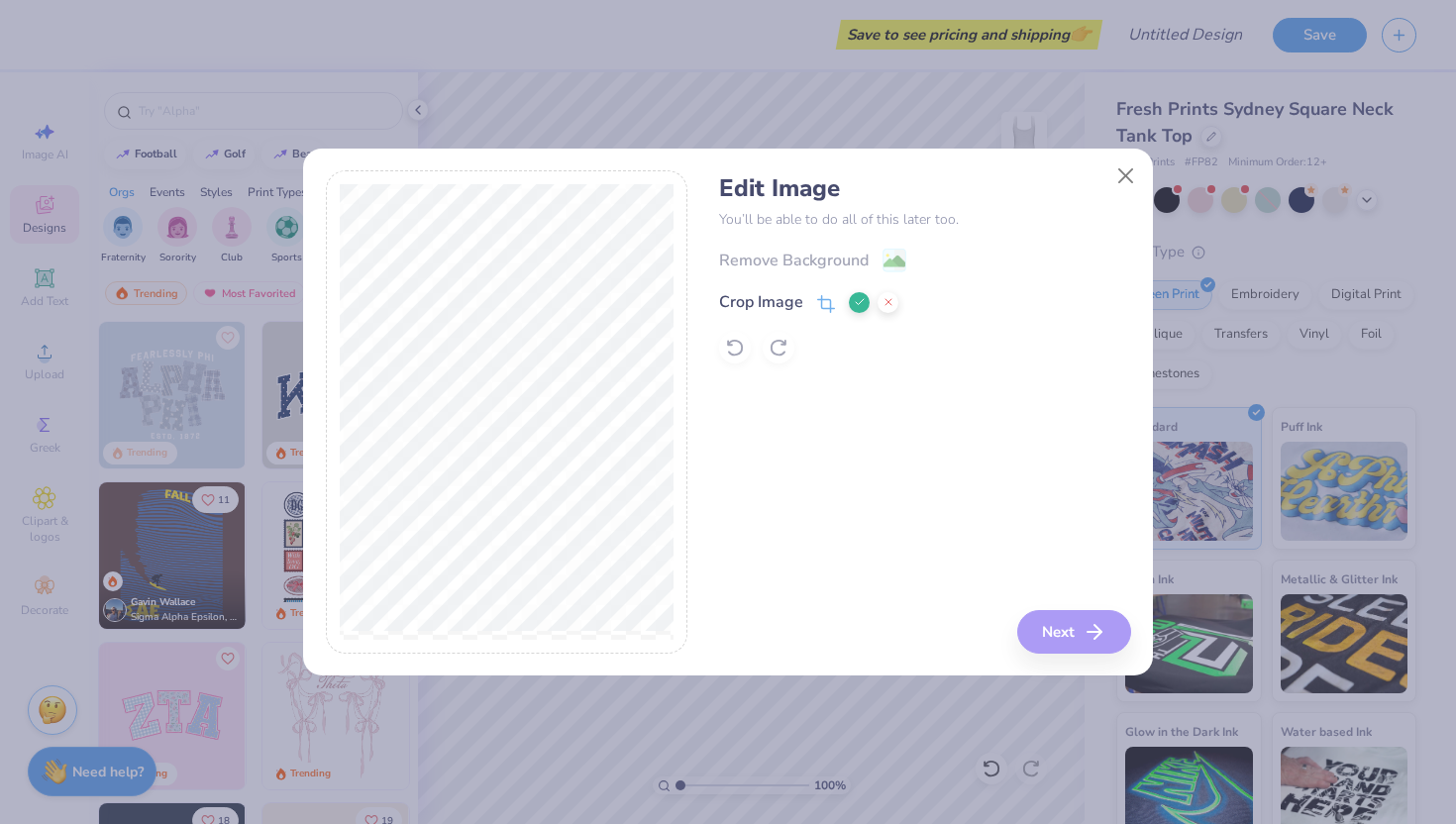 click on "Edit Image You’ll be able to do all of this later too. Remove Background Crop Image Next" at bounding box center [924, 412] 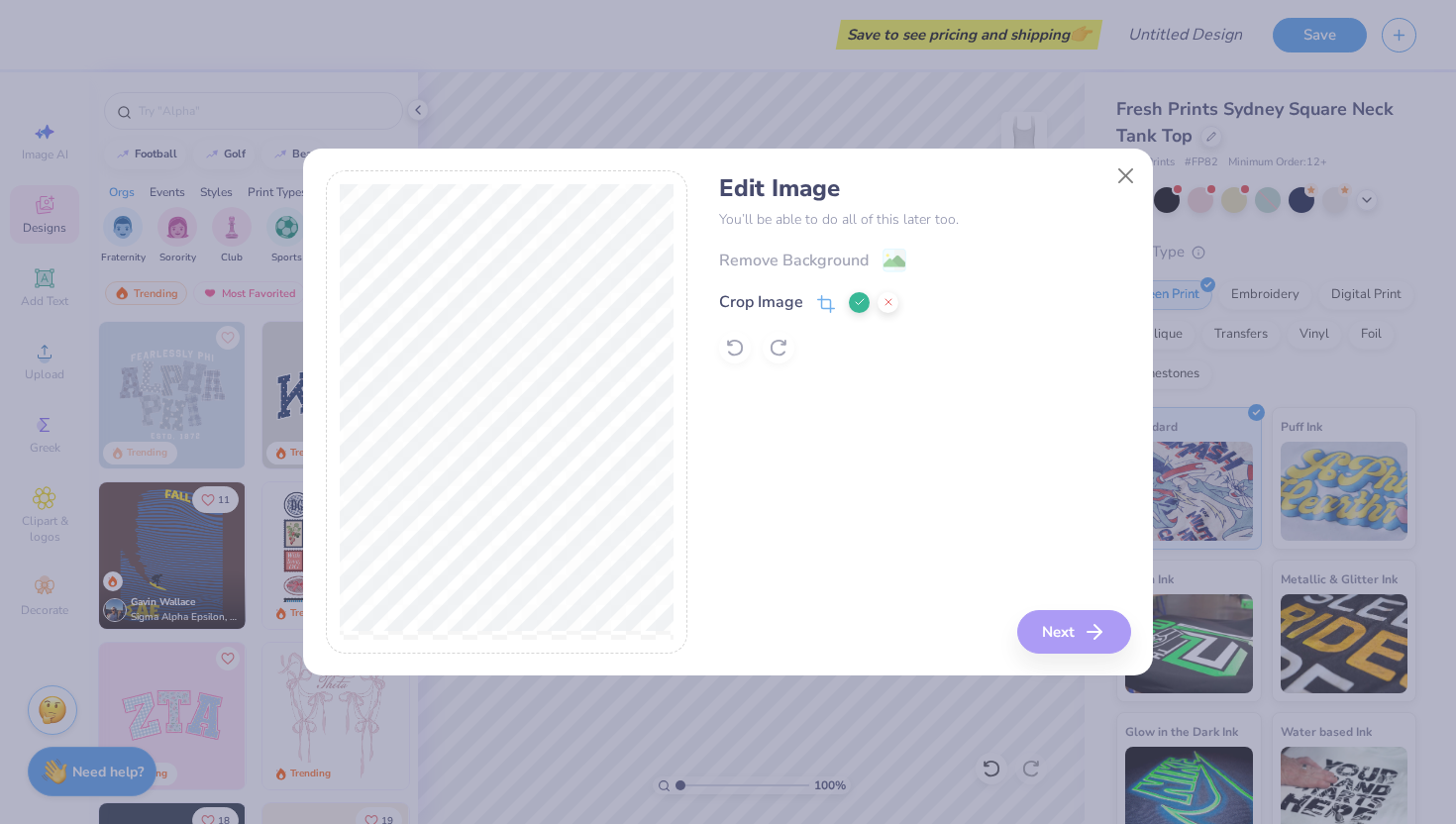 click on "Edit Image You’ll be able to do all of this later too. Remove Background Crop Image Next" at bounding box center (924, 412) 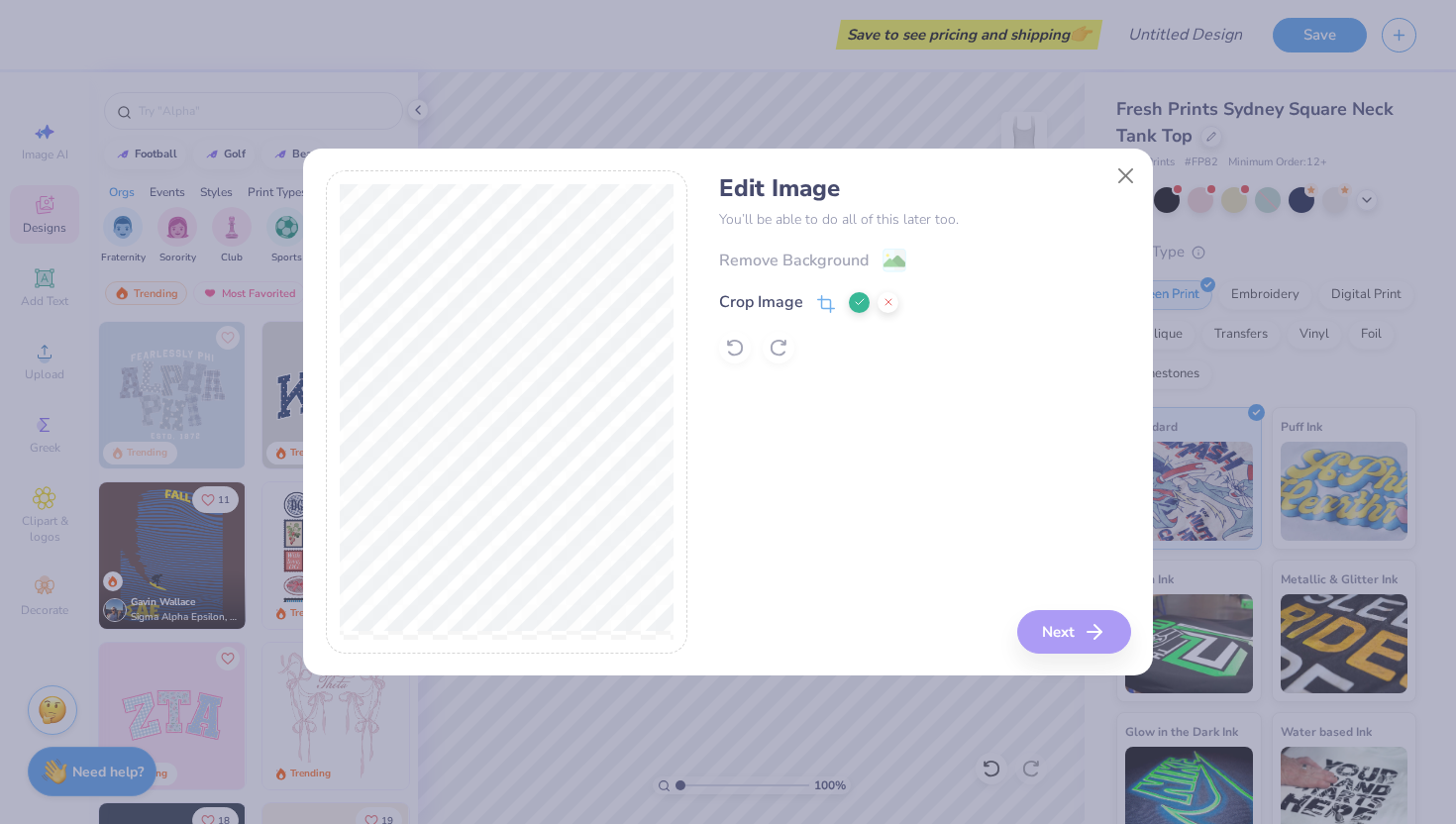 click on "Edit Image You’ll be able to do all of this later too. Remove Background Crop Image Next" at bounding box center (924, 412) 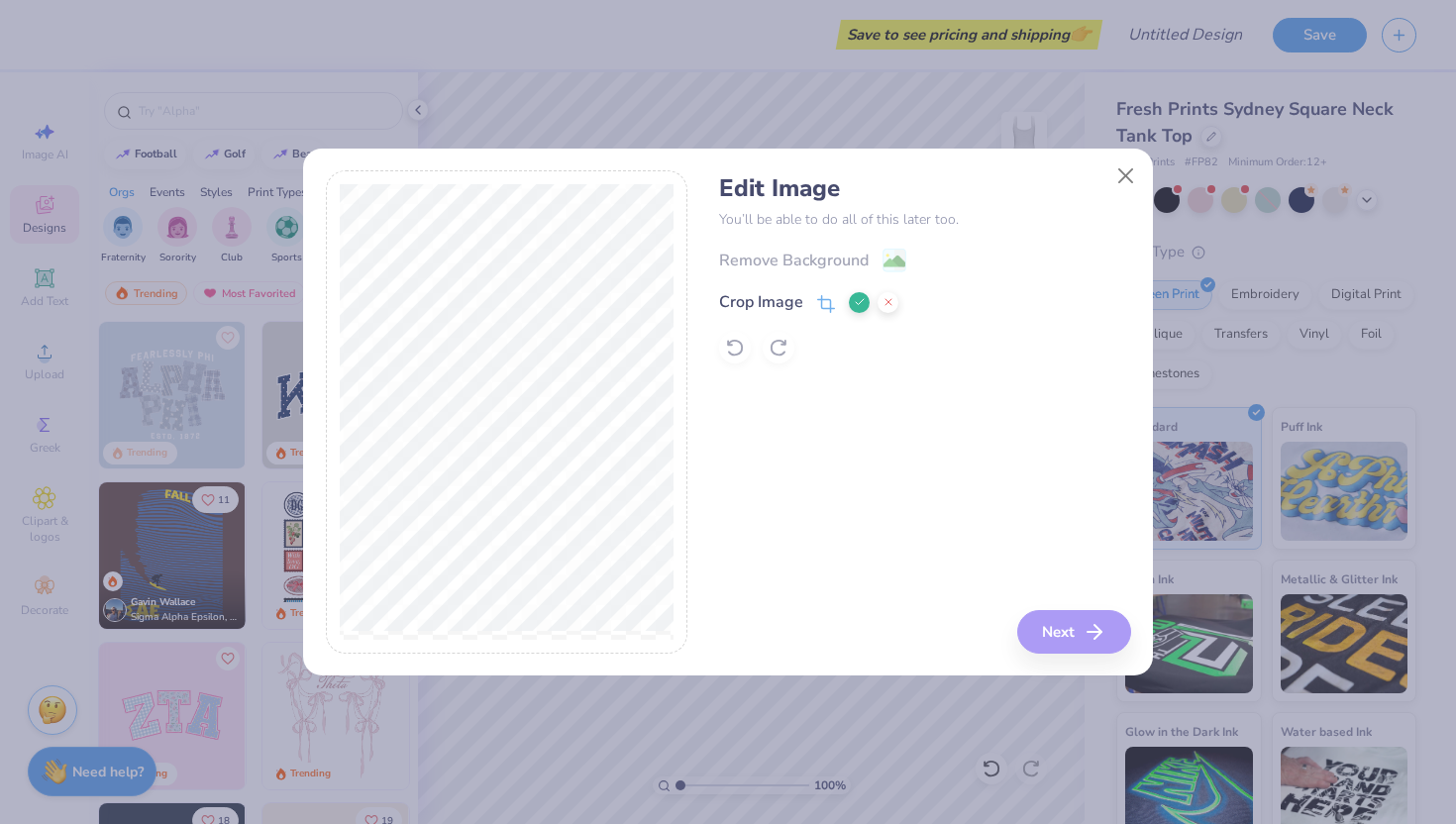 click 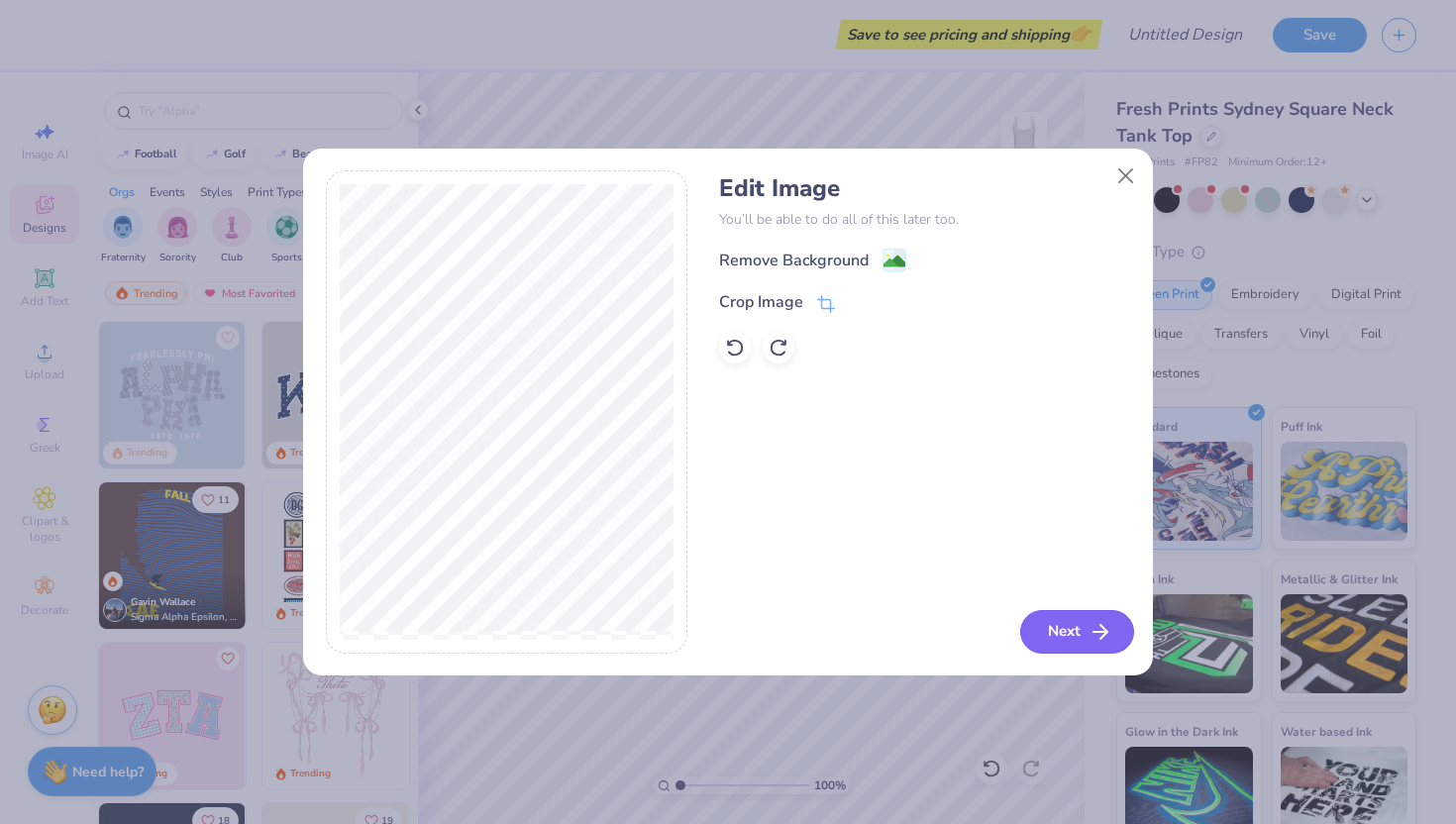click on "Next" at bounding box center (1077, 632) 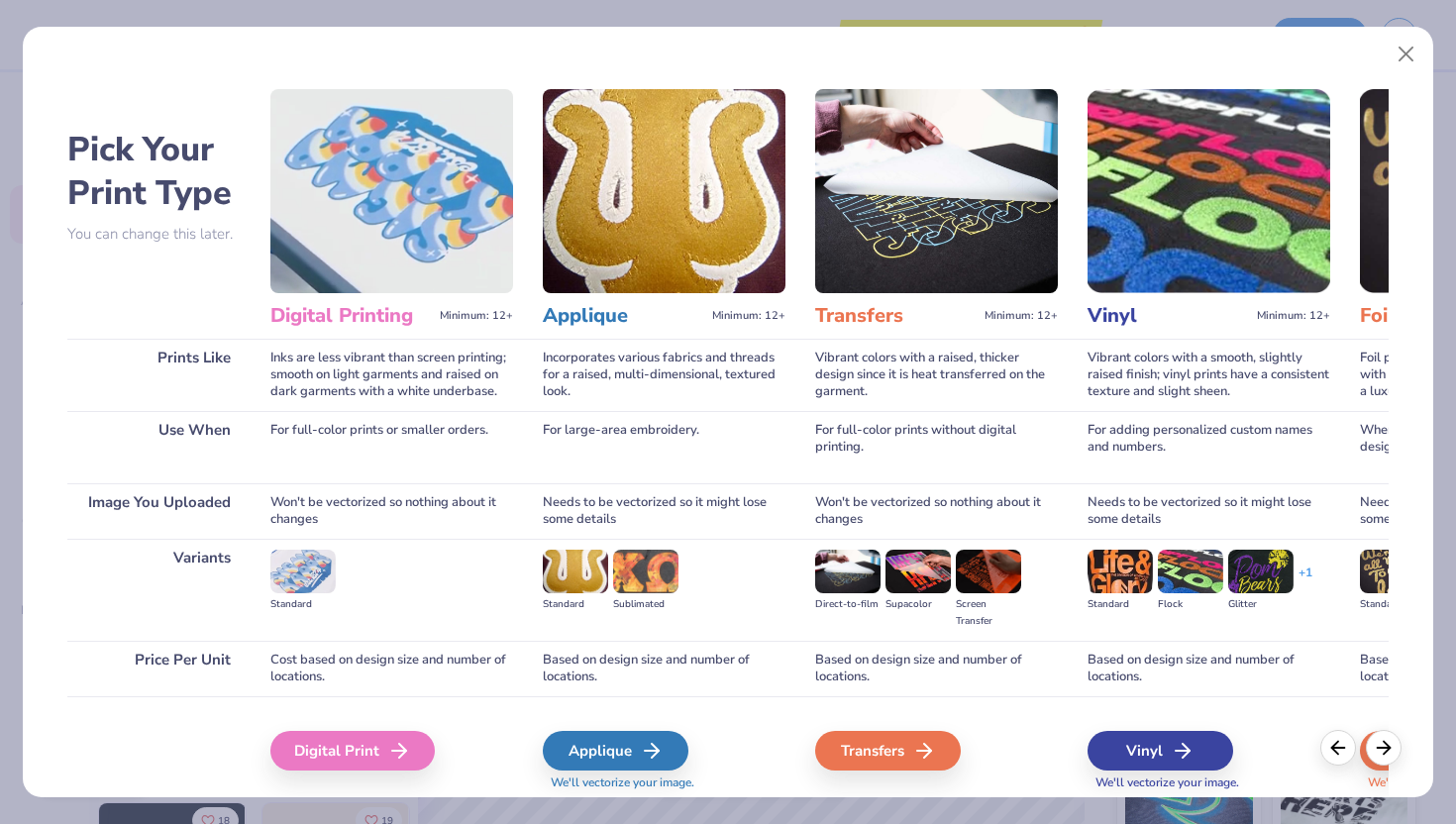scroll, scrollTop: 0, scrollLeft: 576, axis: horizontal 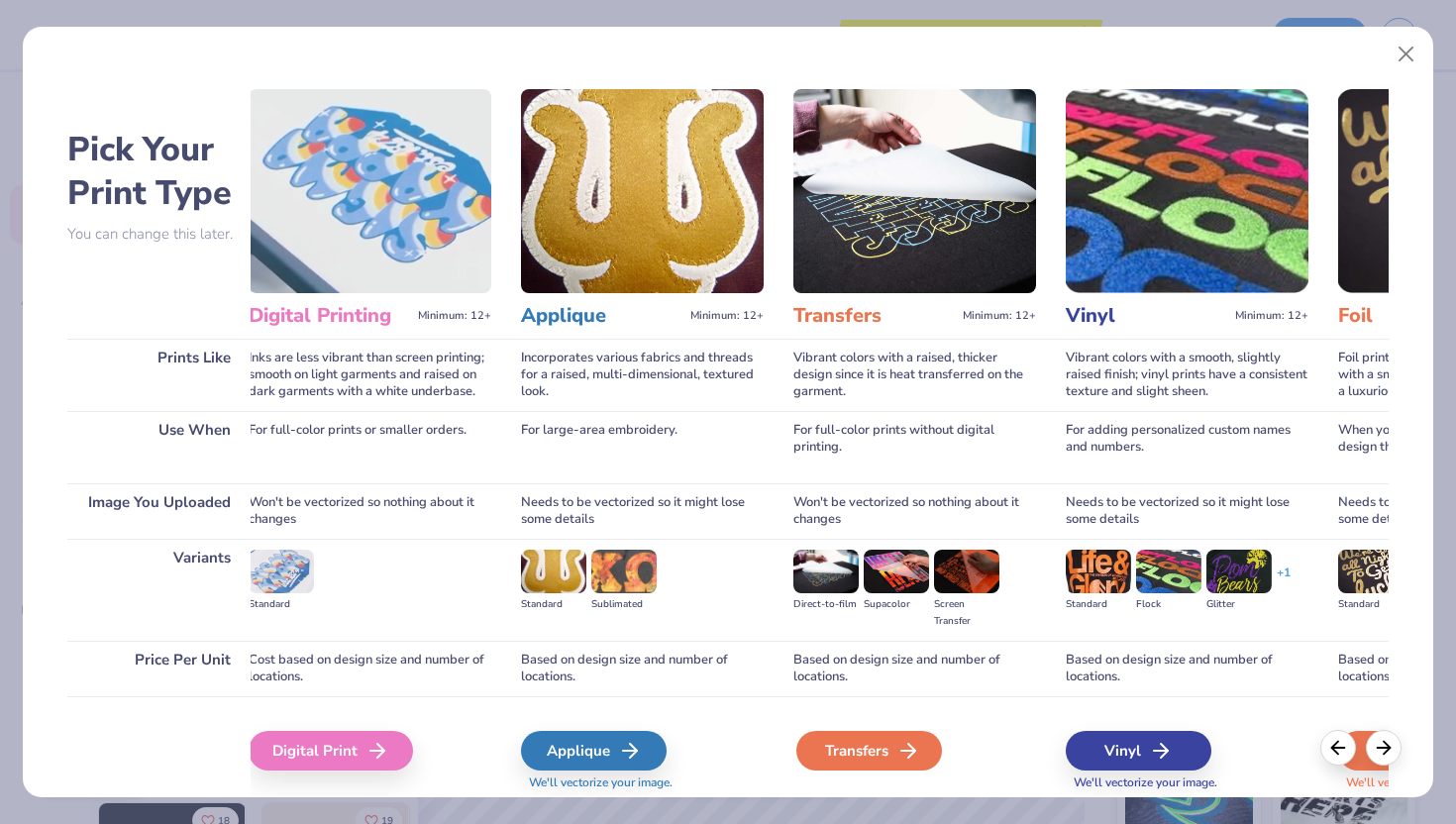 click on "Transfers" at bounding box center (869, 751) 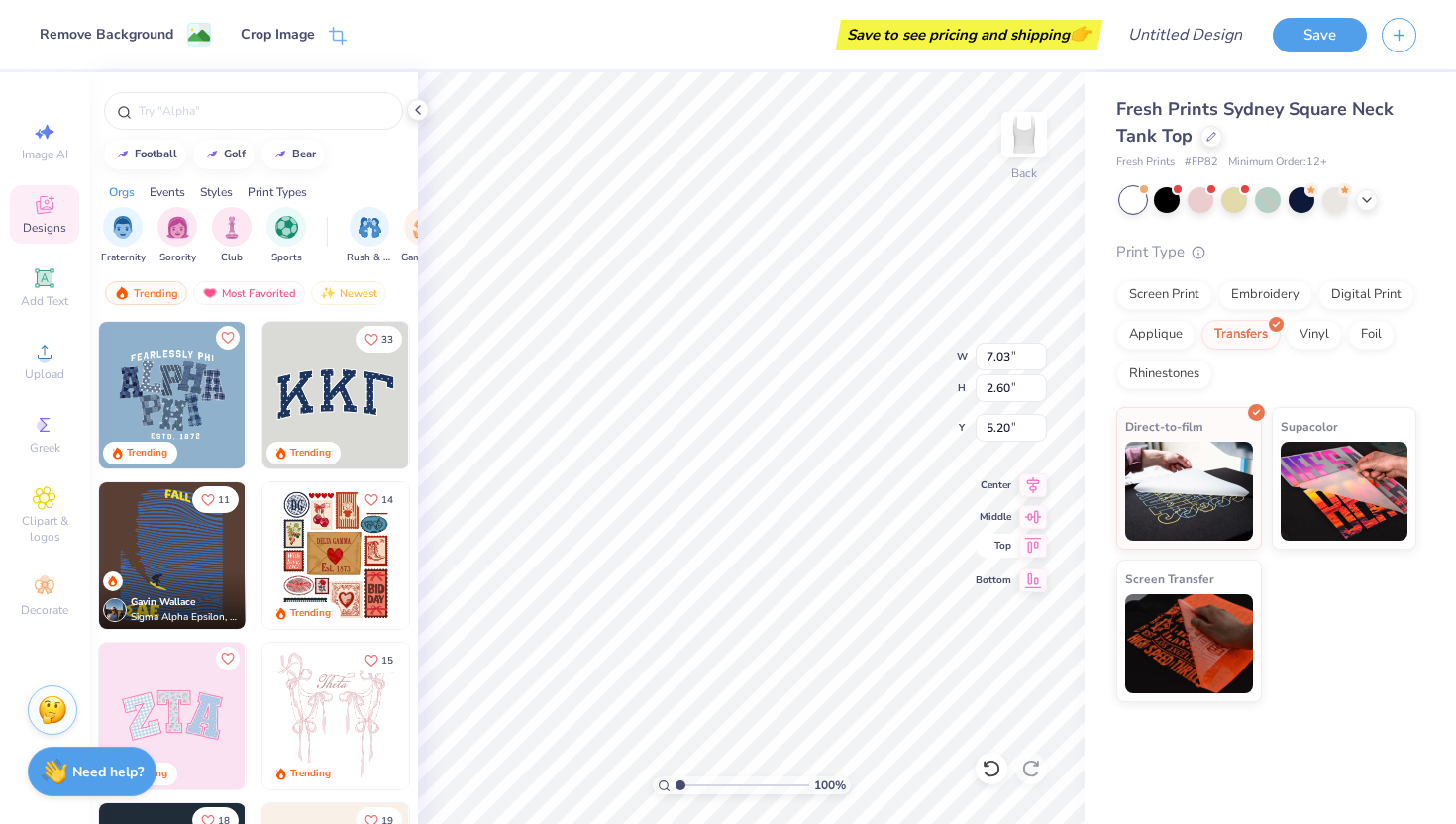 click 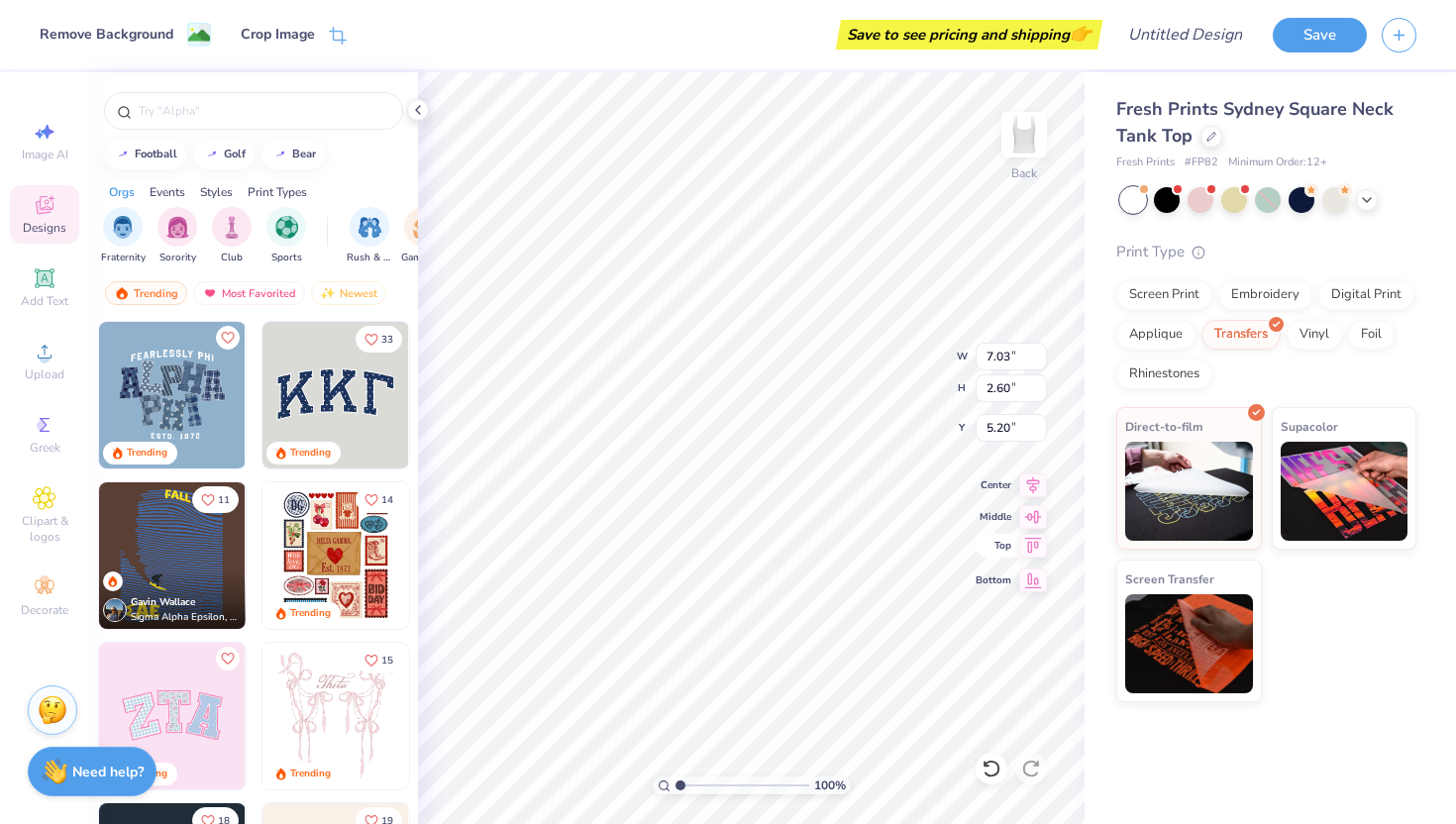 type on "0.50" 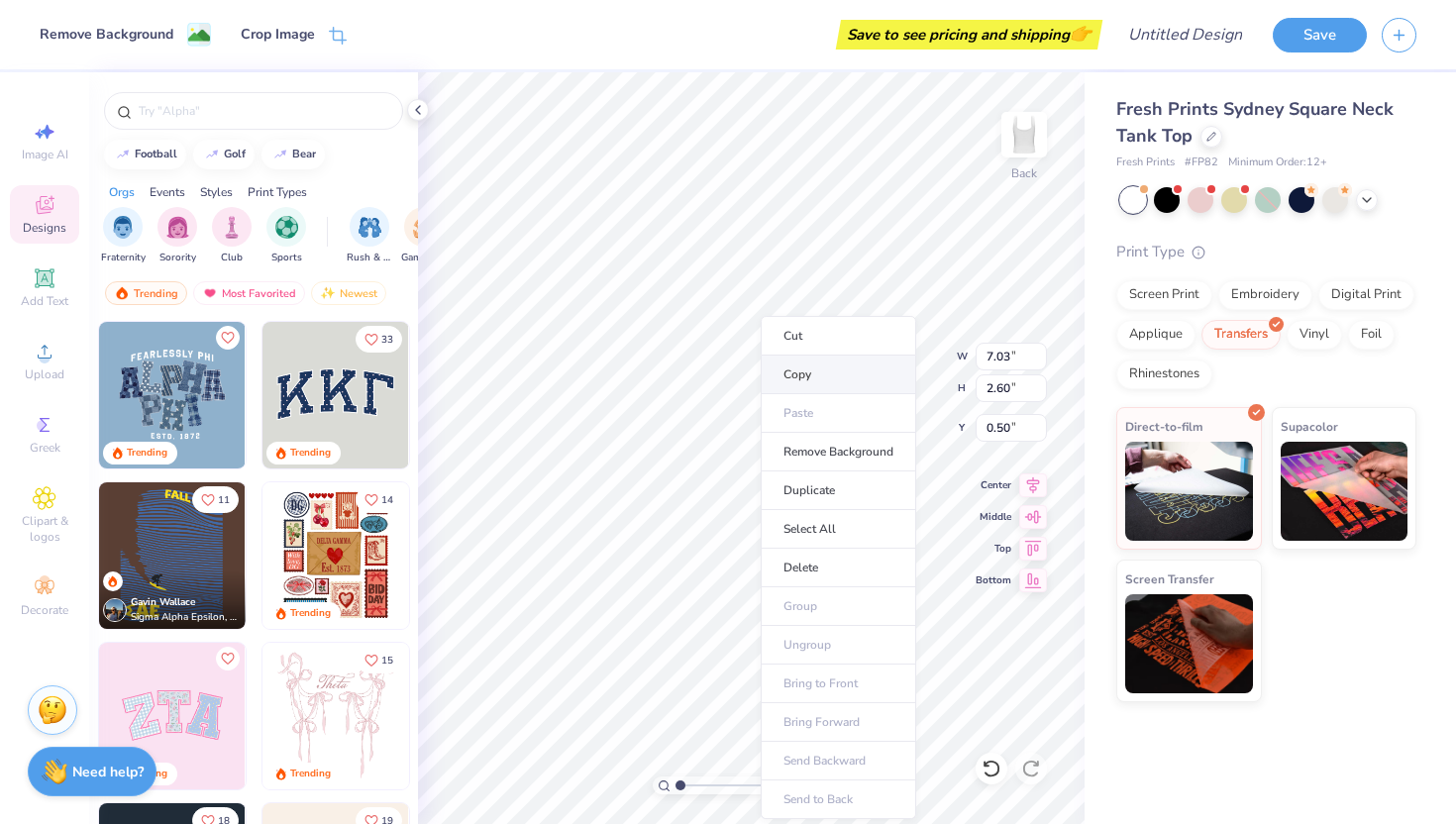 click on "Copy" at bounding box center [838, 374] 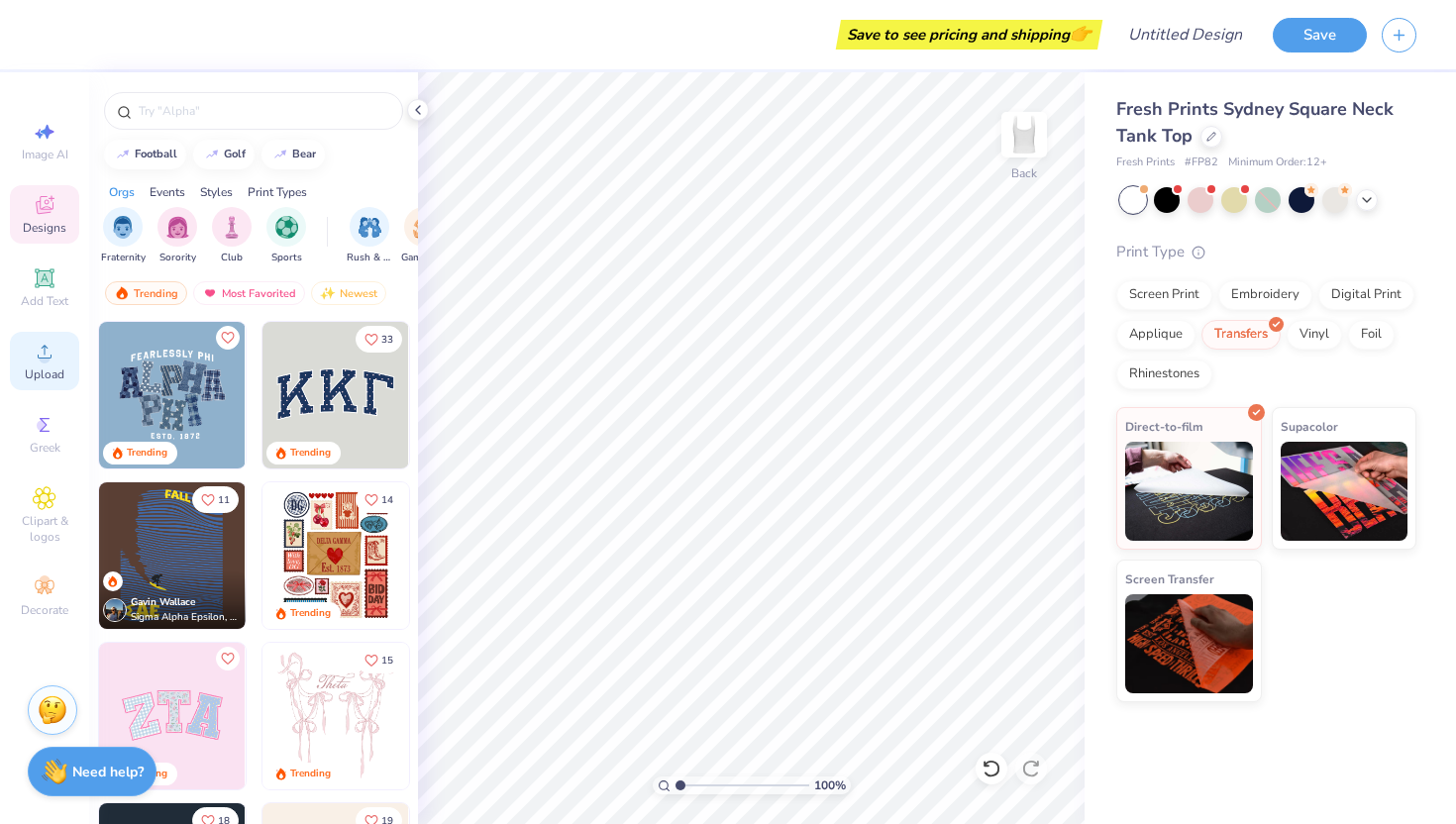 click on "Upload" at bounding box center (45, 360) 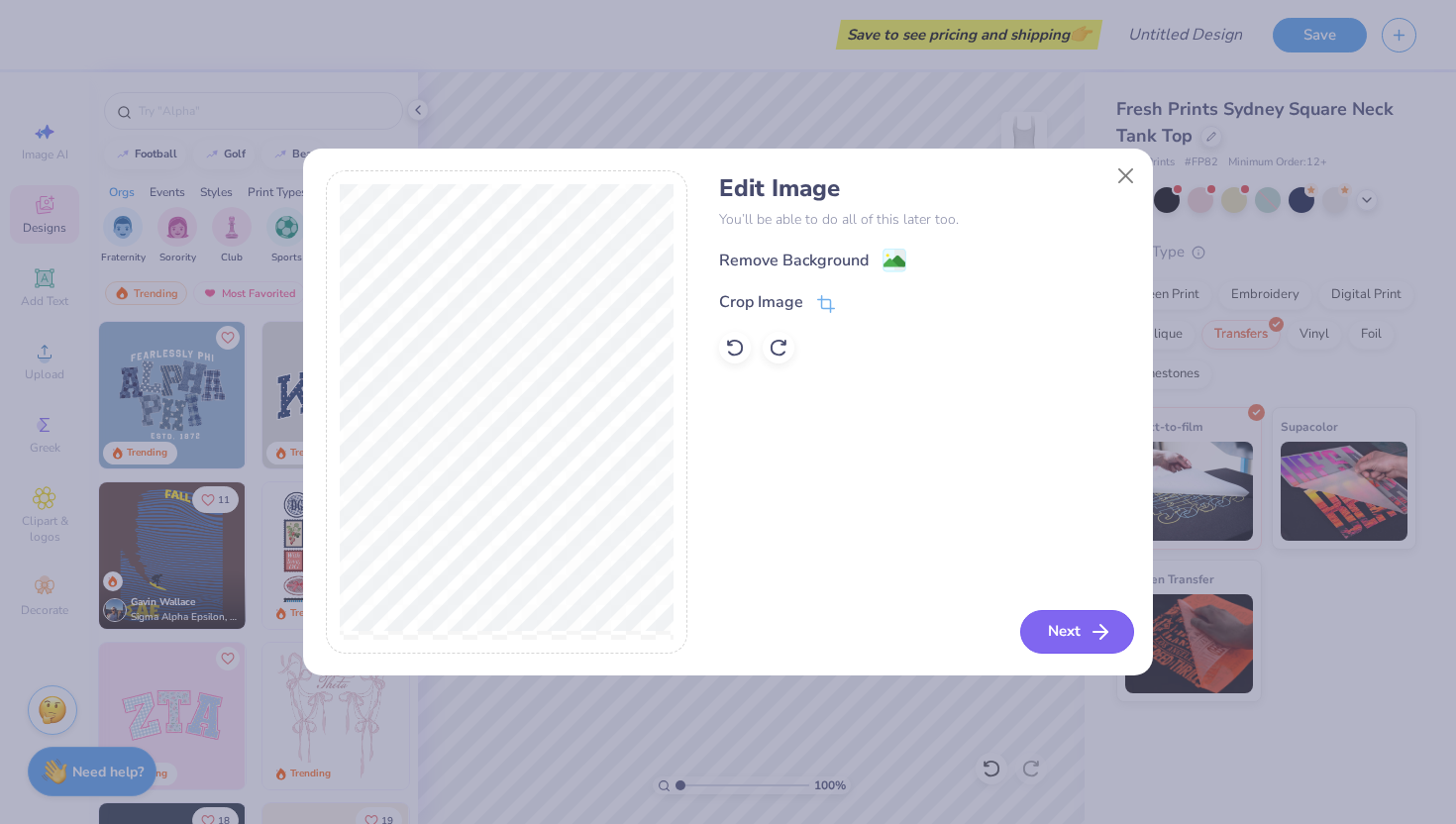 click on "Next" at bounding box center [1077, 632] 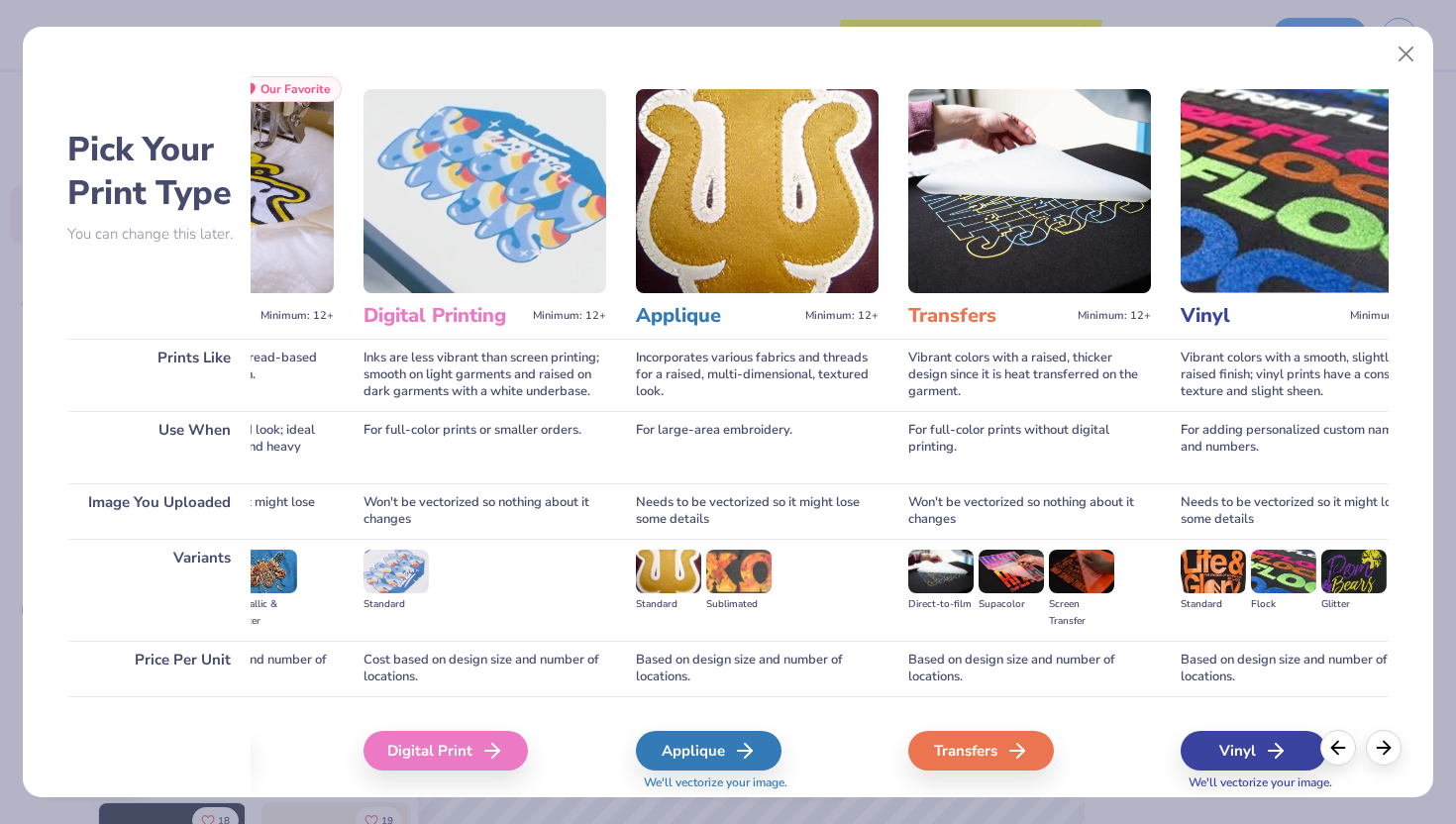 scroll, scrollTop: 0, scrollLeft: 491, axis: horizontal 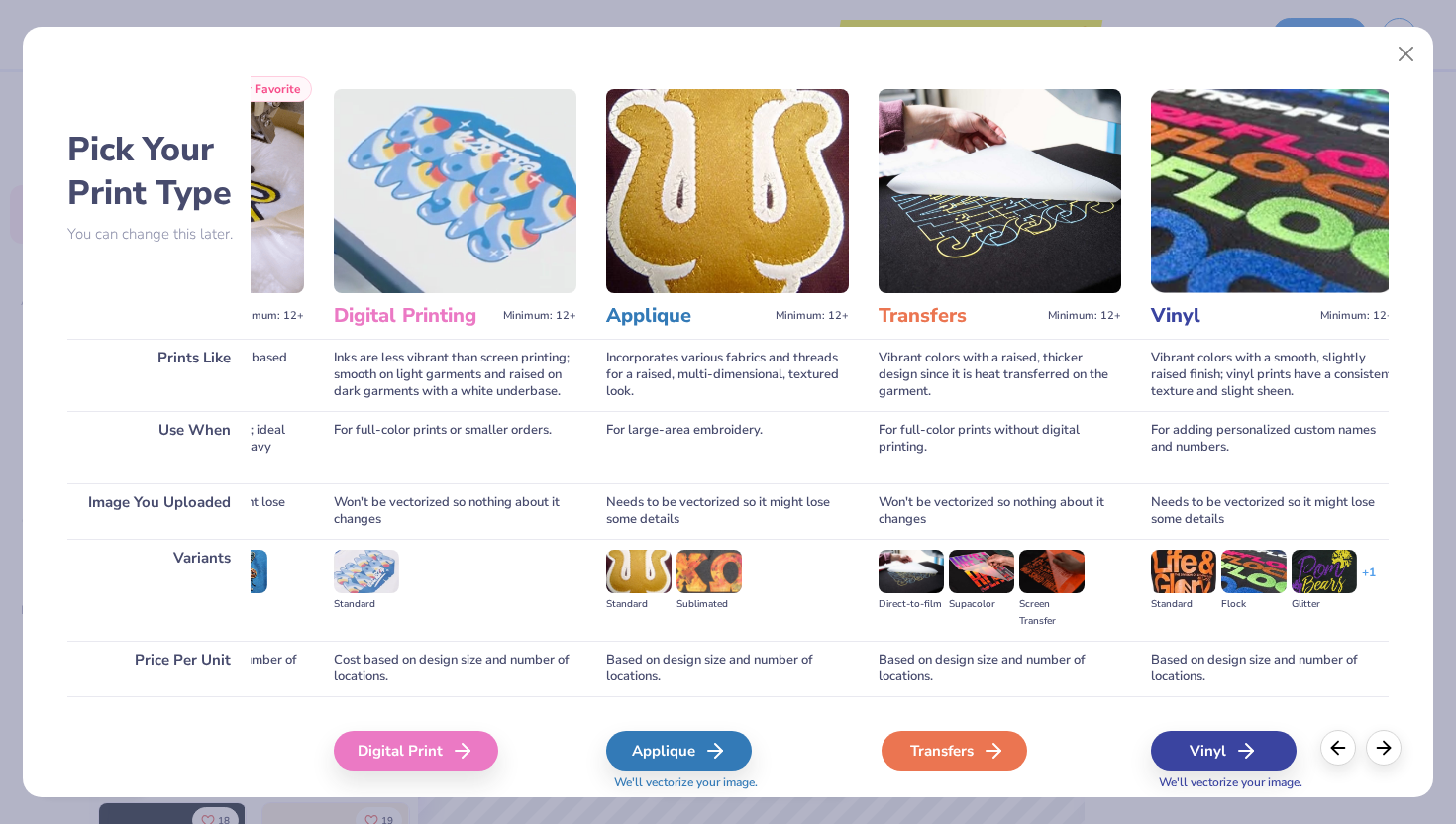 click on "Transfers" at bounding box center (954, 751) 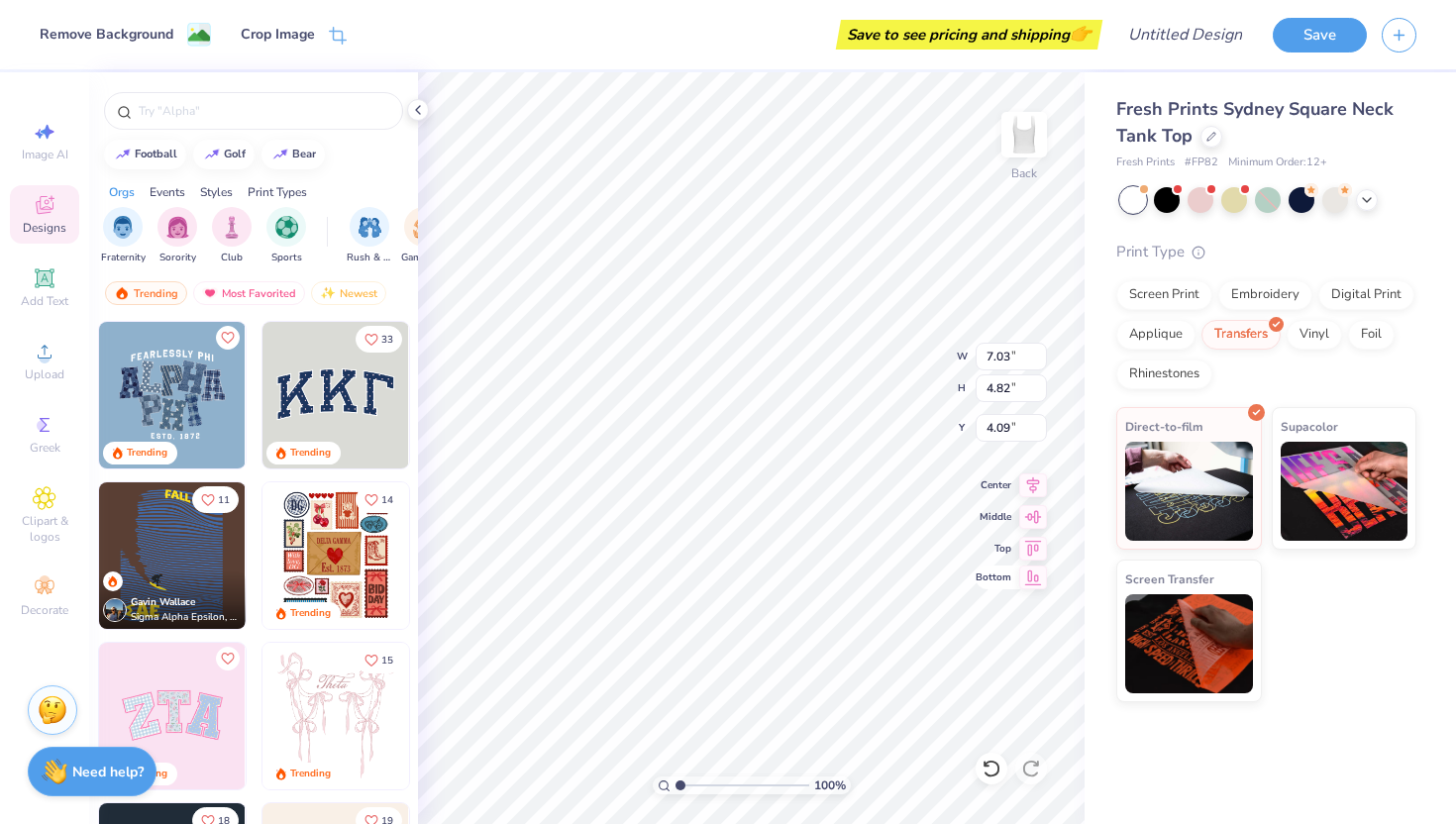 click 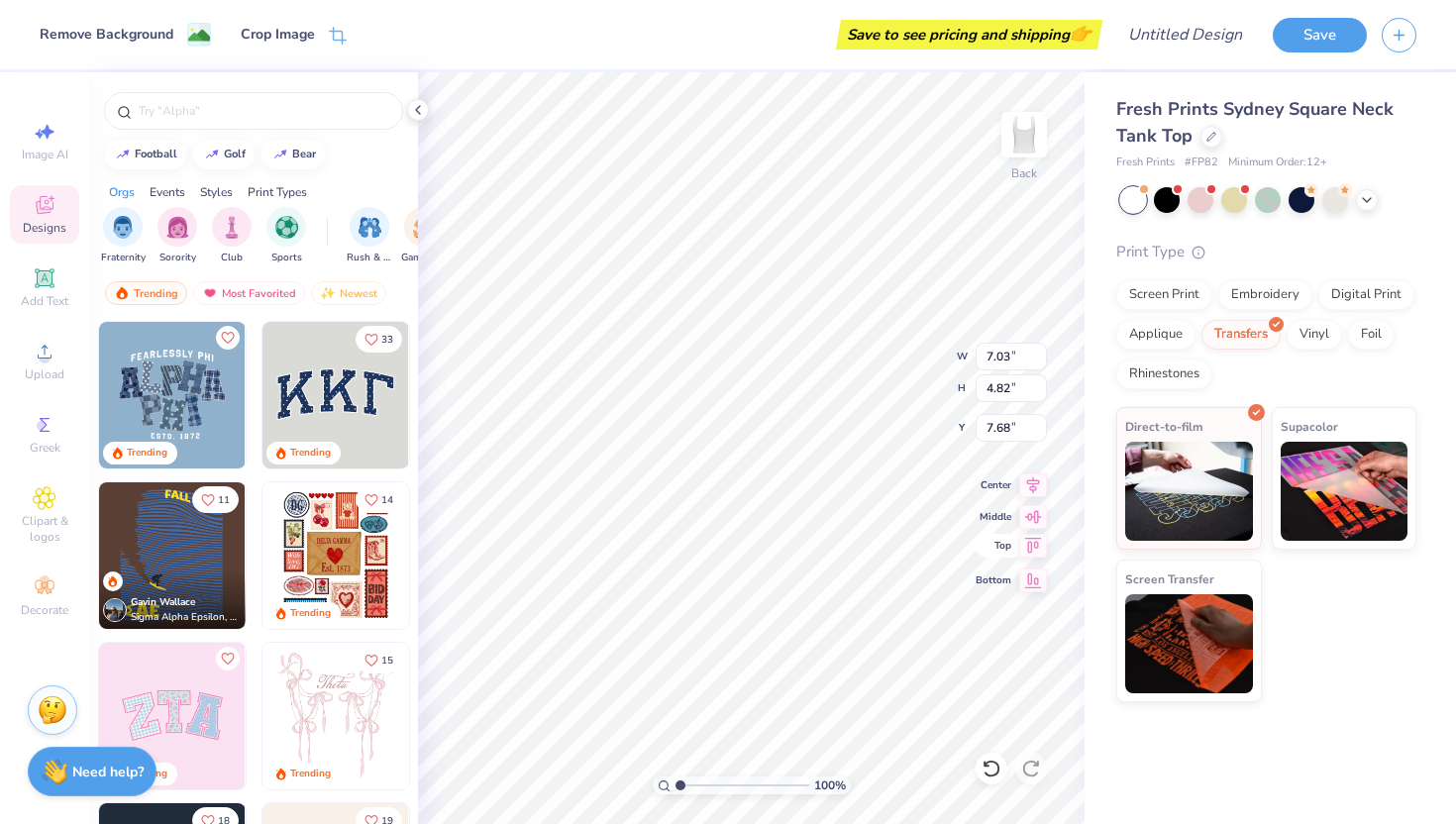 click 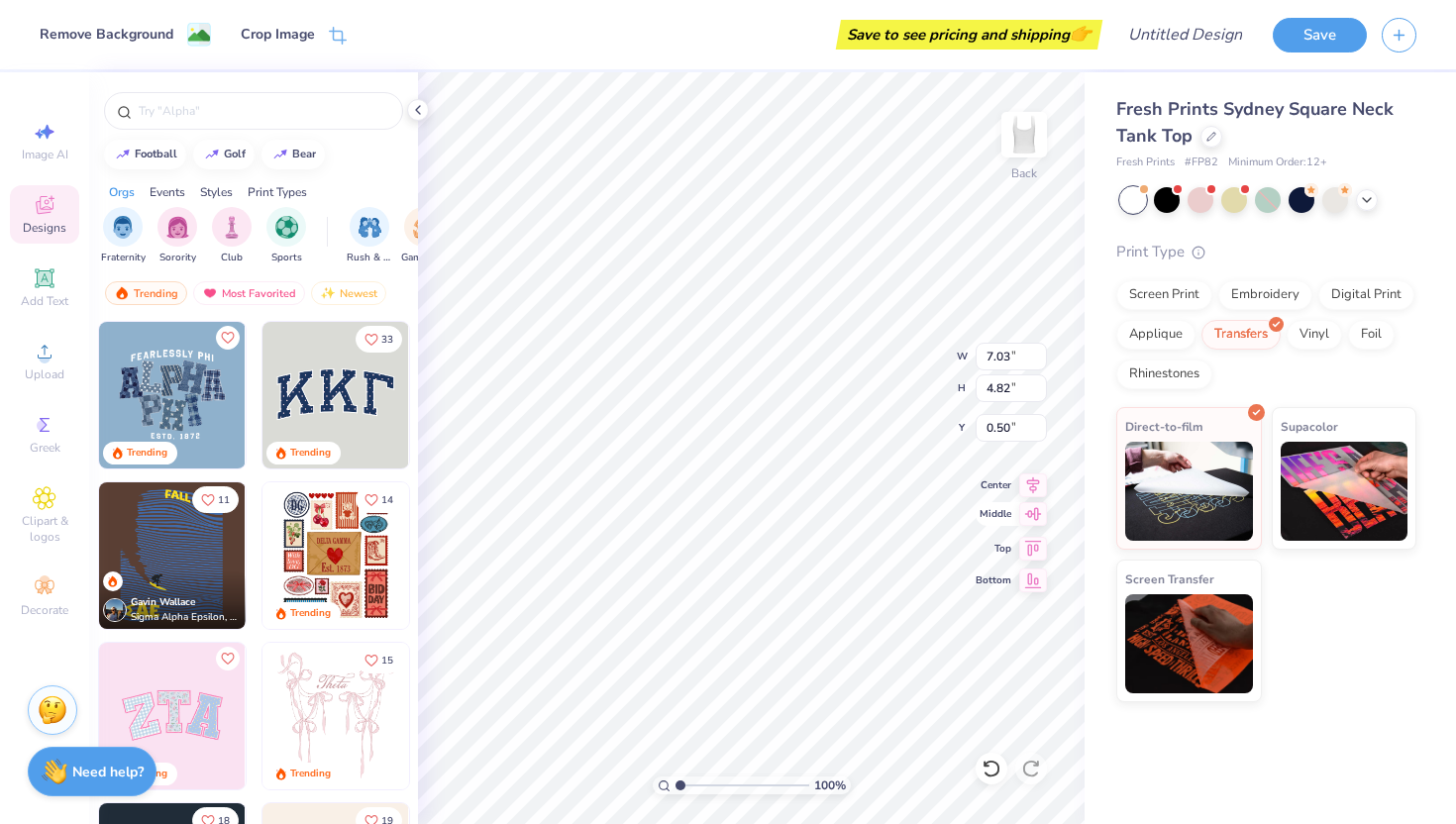 click 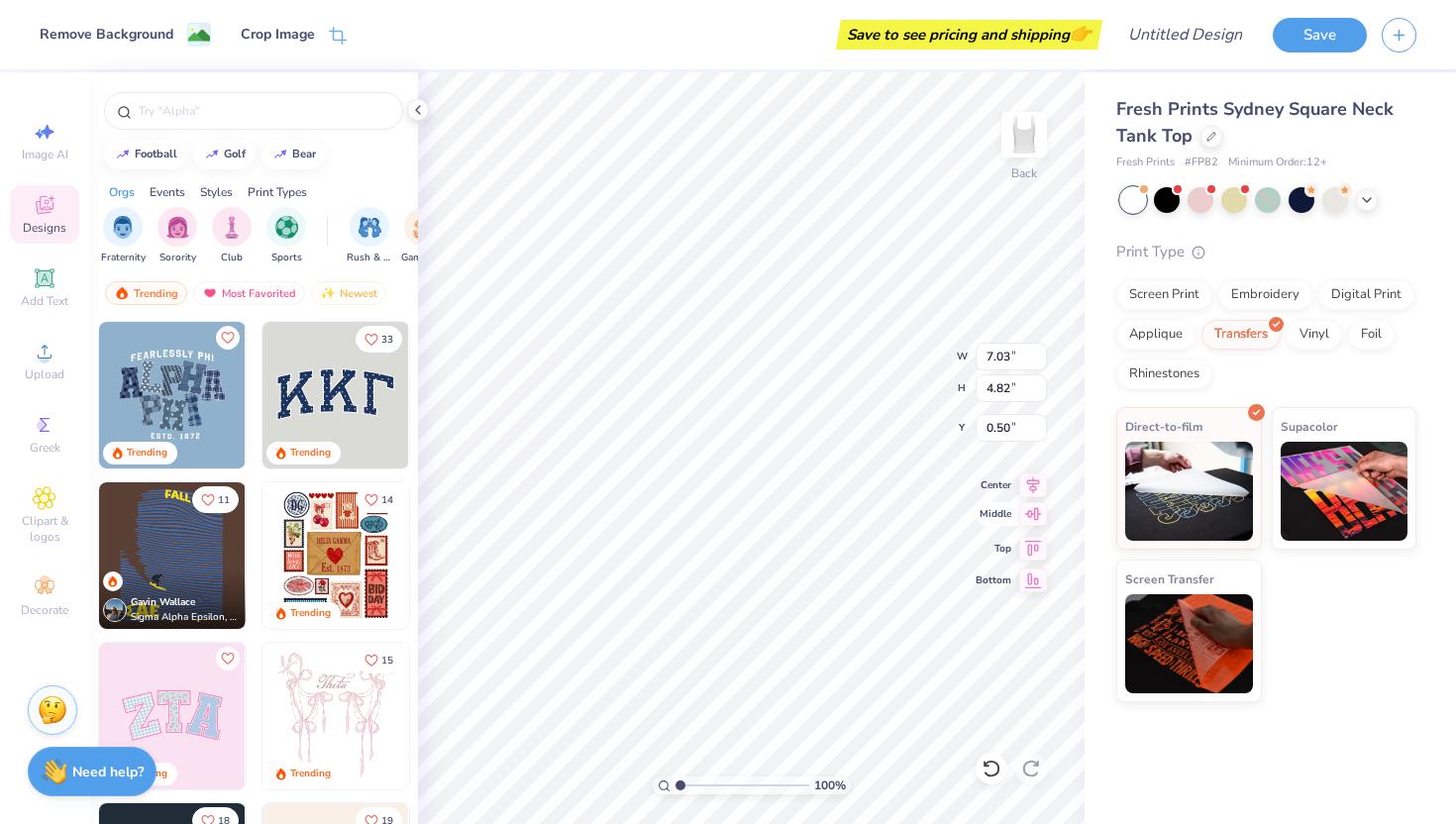 type on "4.09" 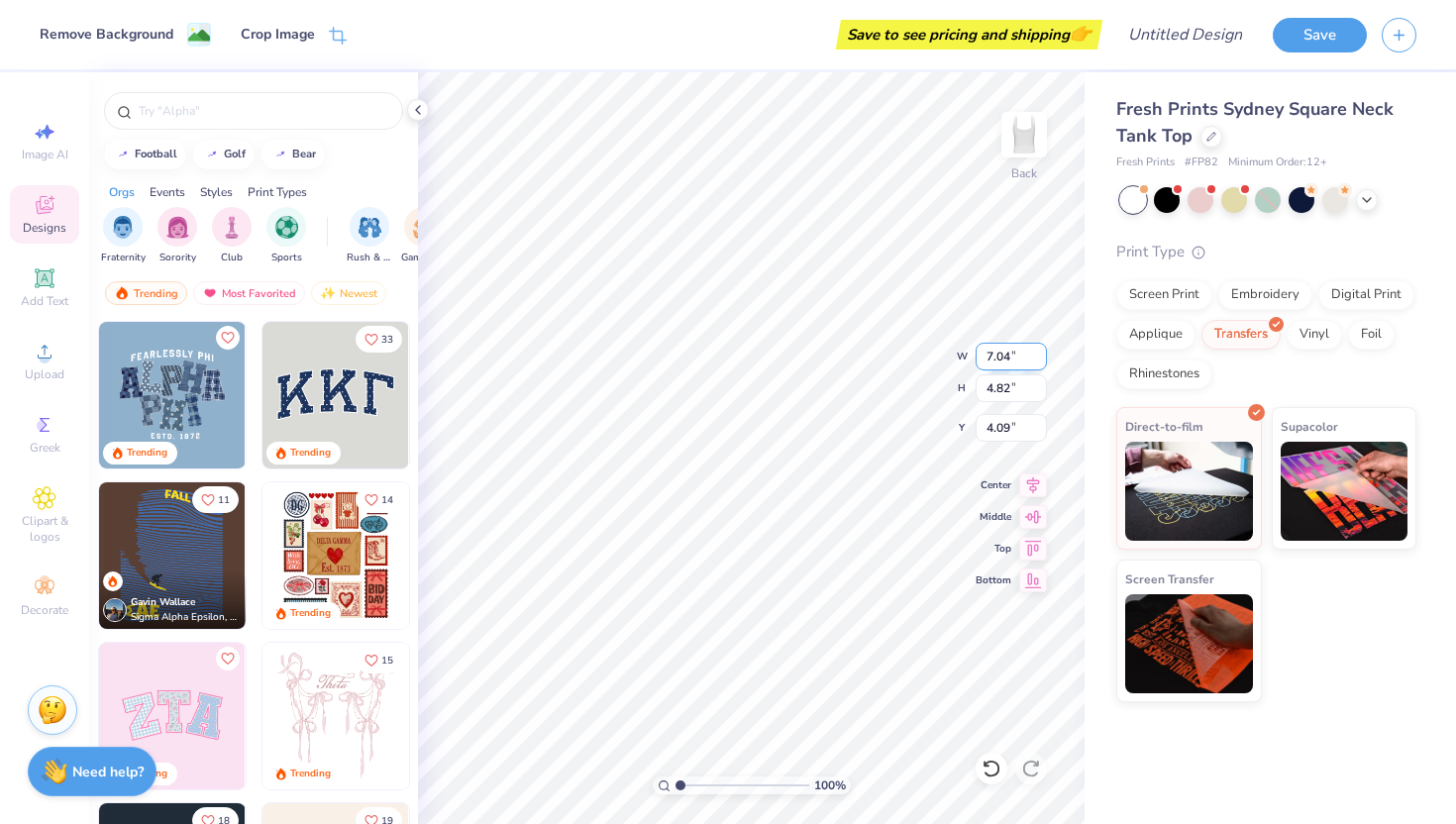 click on "7.04" at bounding box center (1011, 357) 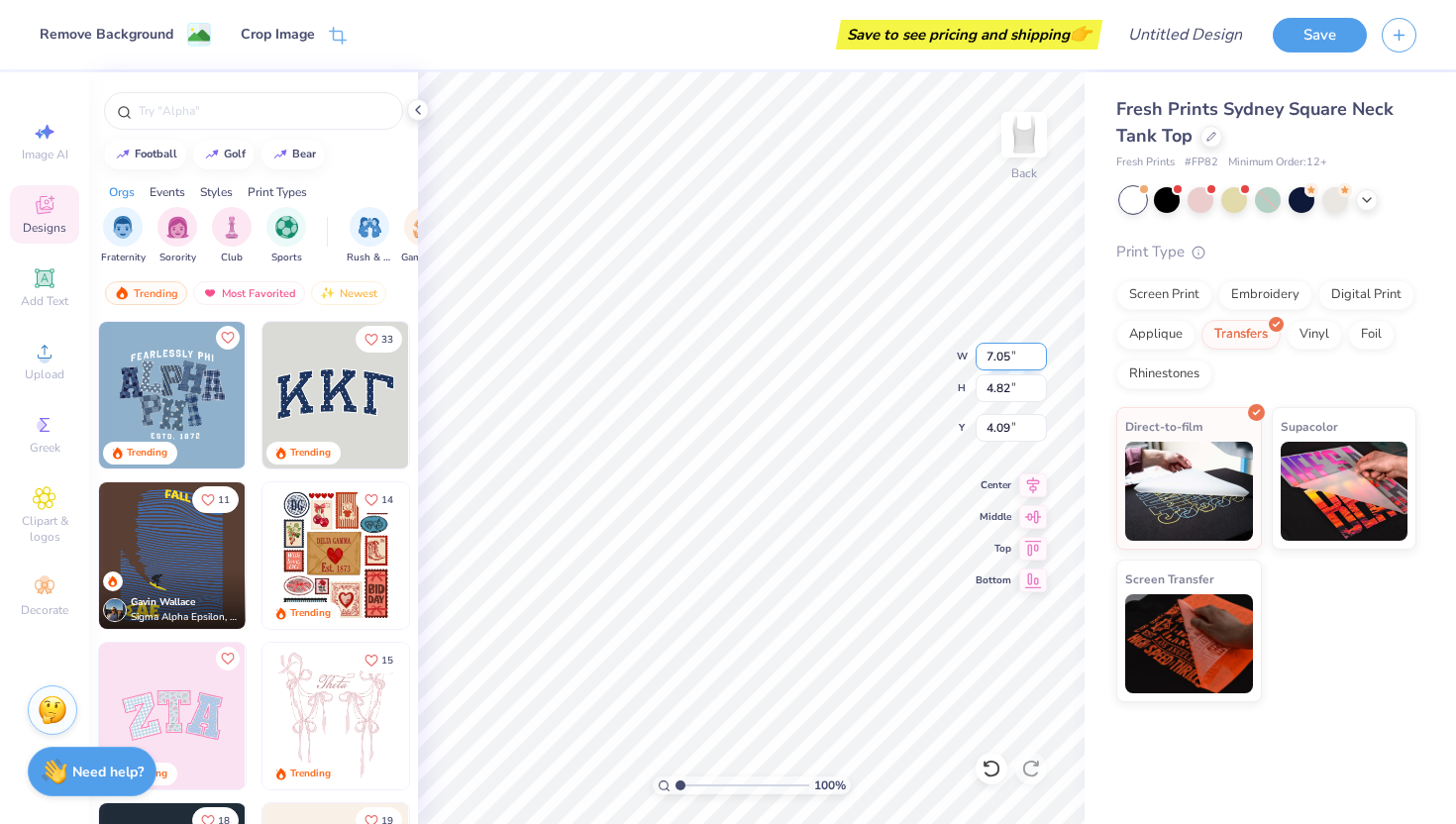 click on "7.05" at bounding box center (1011, 357) 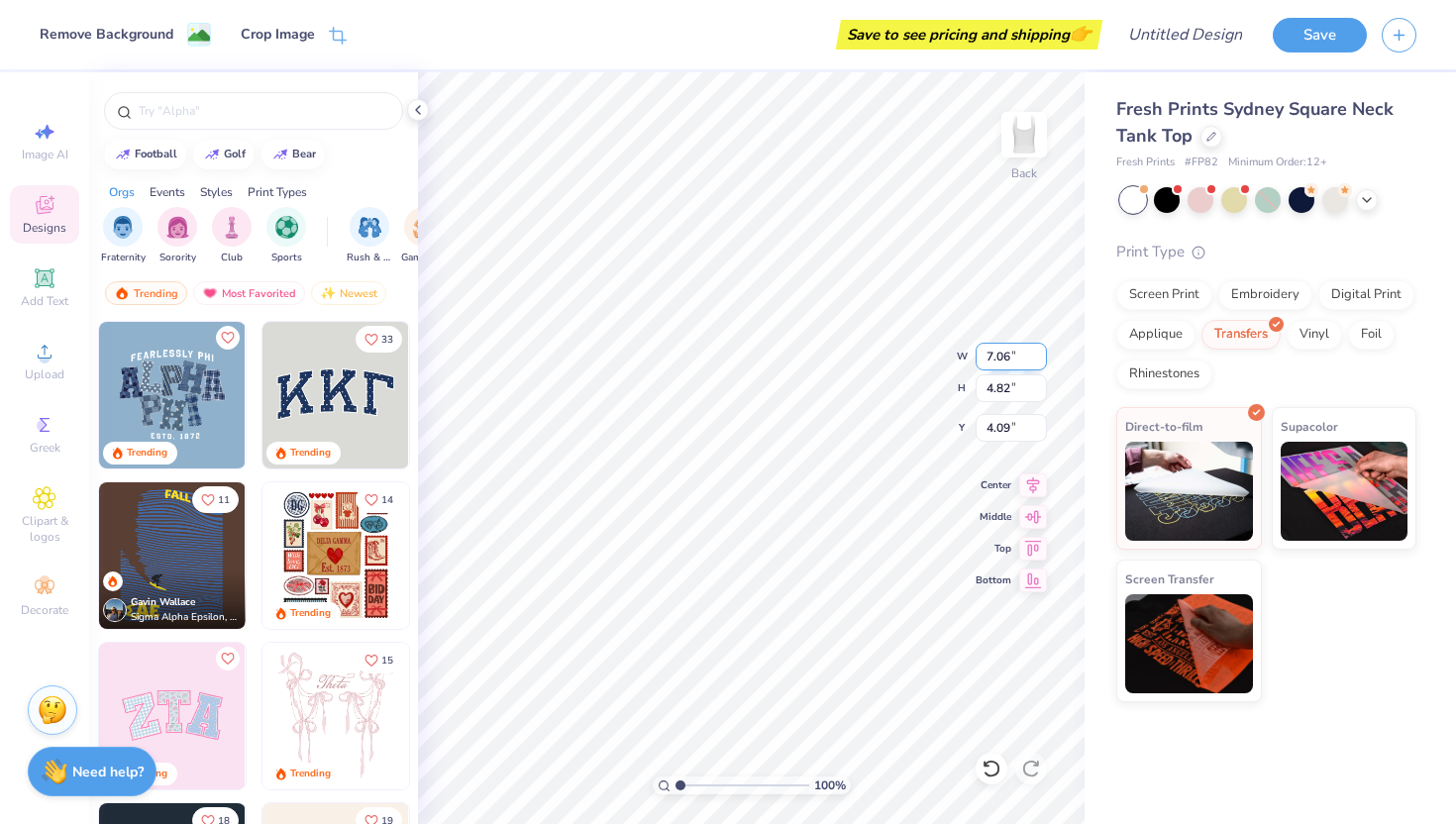 click on "7.06" at bounding box center [1011, 357] 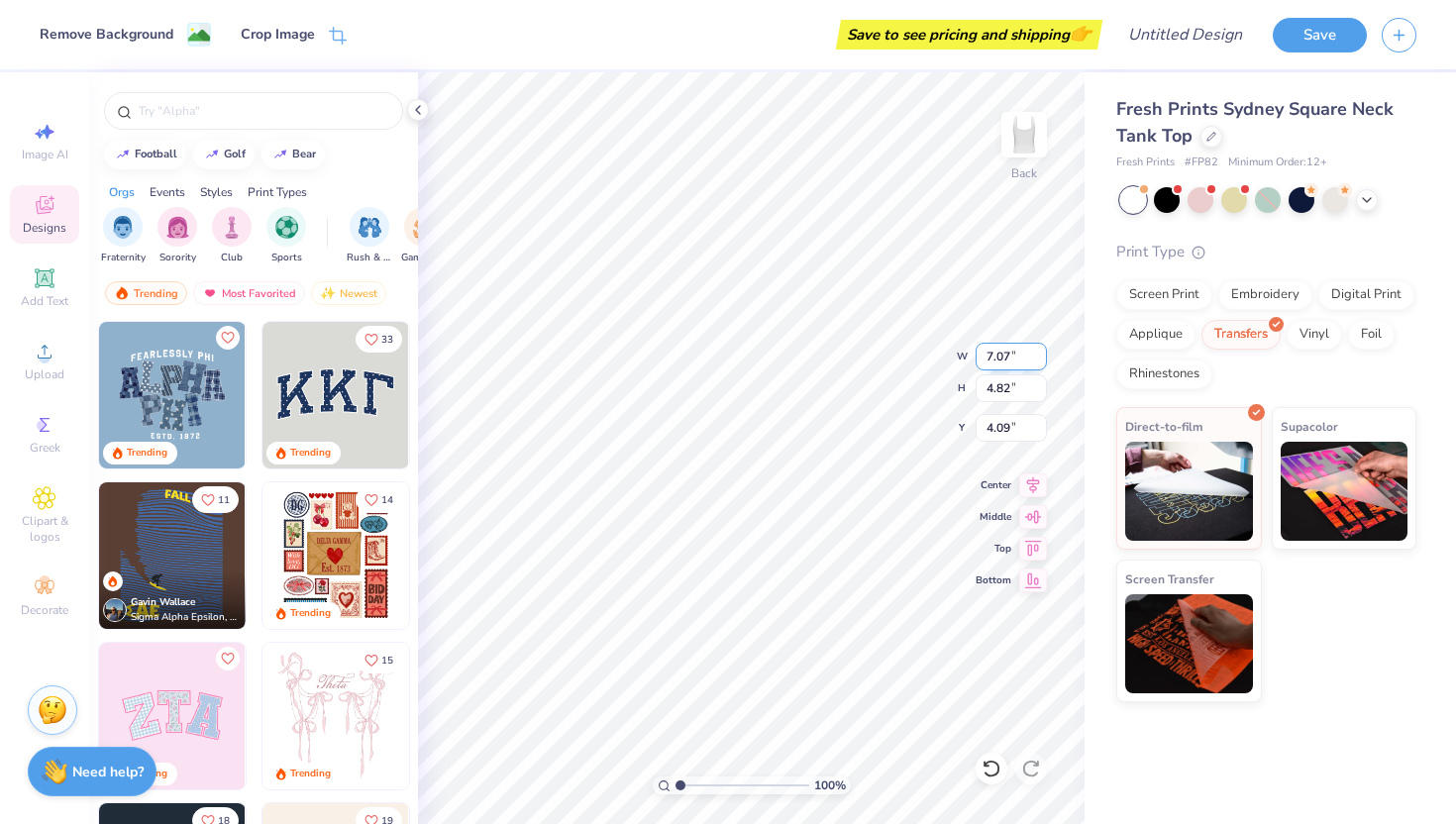 click on "7.07" at bounding box center (1011, 357) 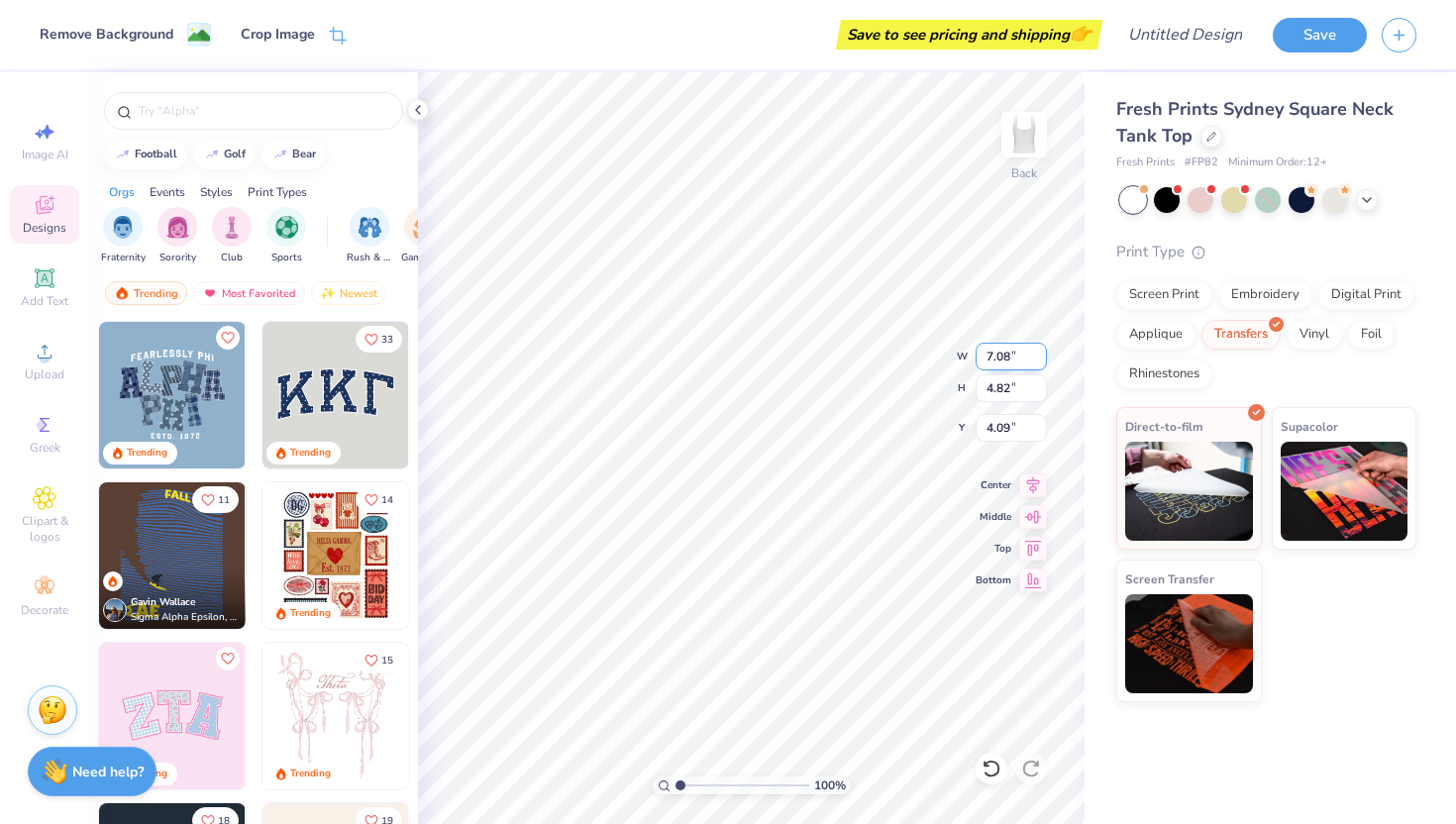click on "7.08" at bounding box center [1011, 357] 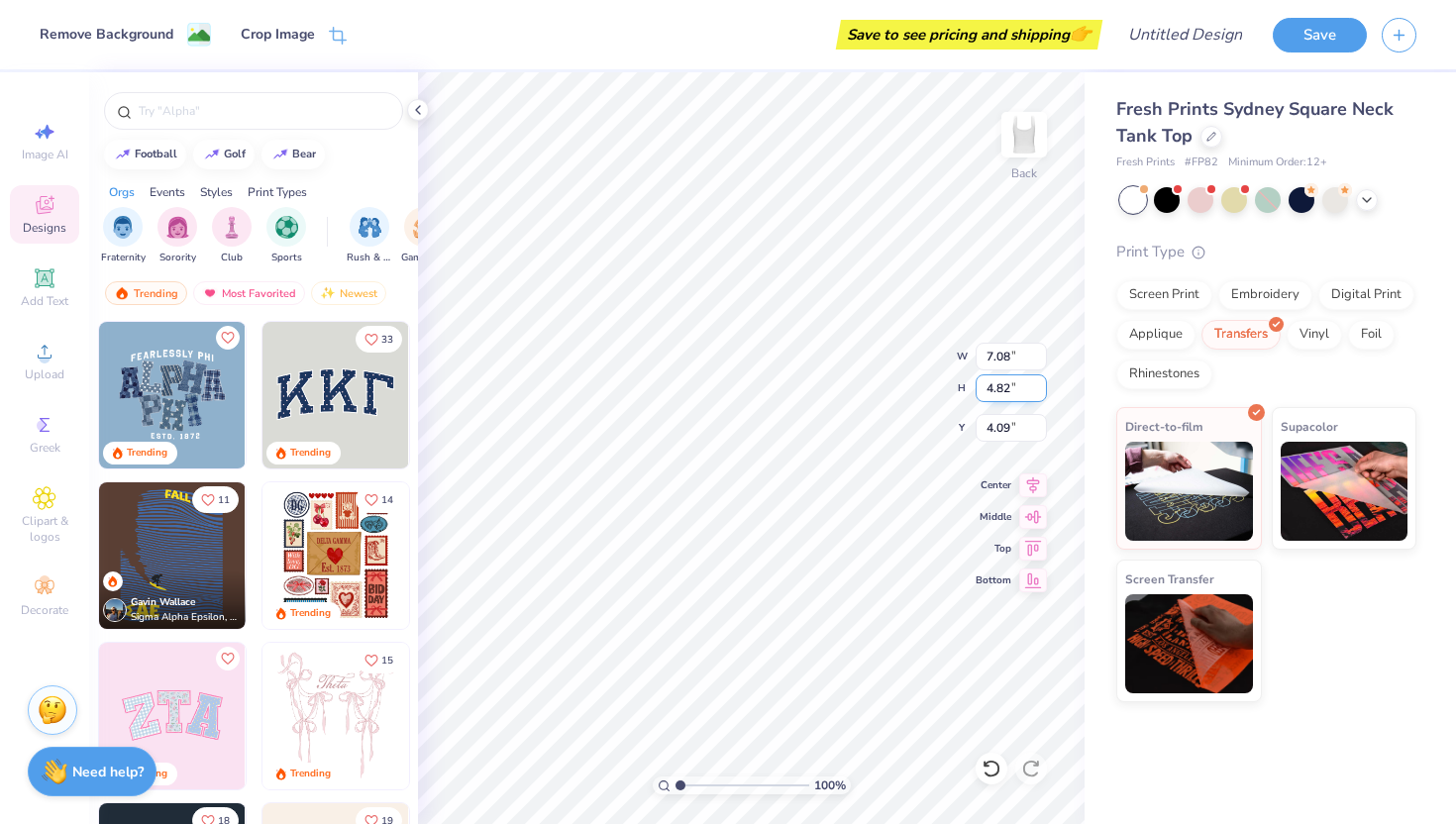 type on "7.07" 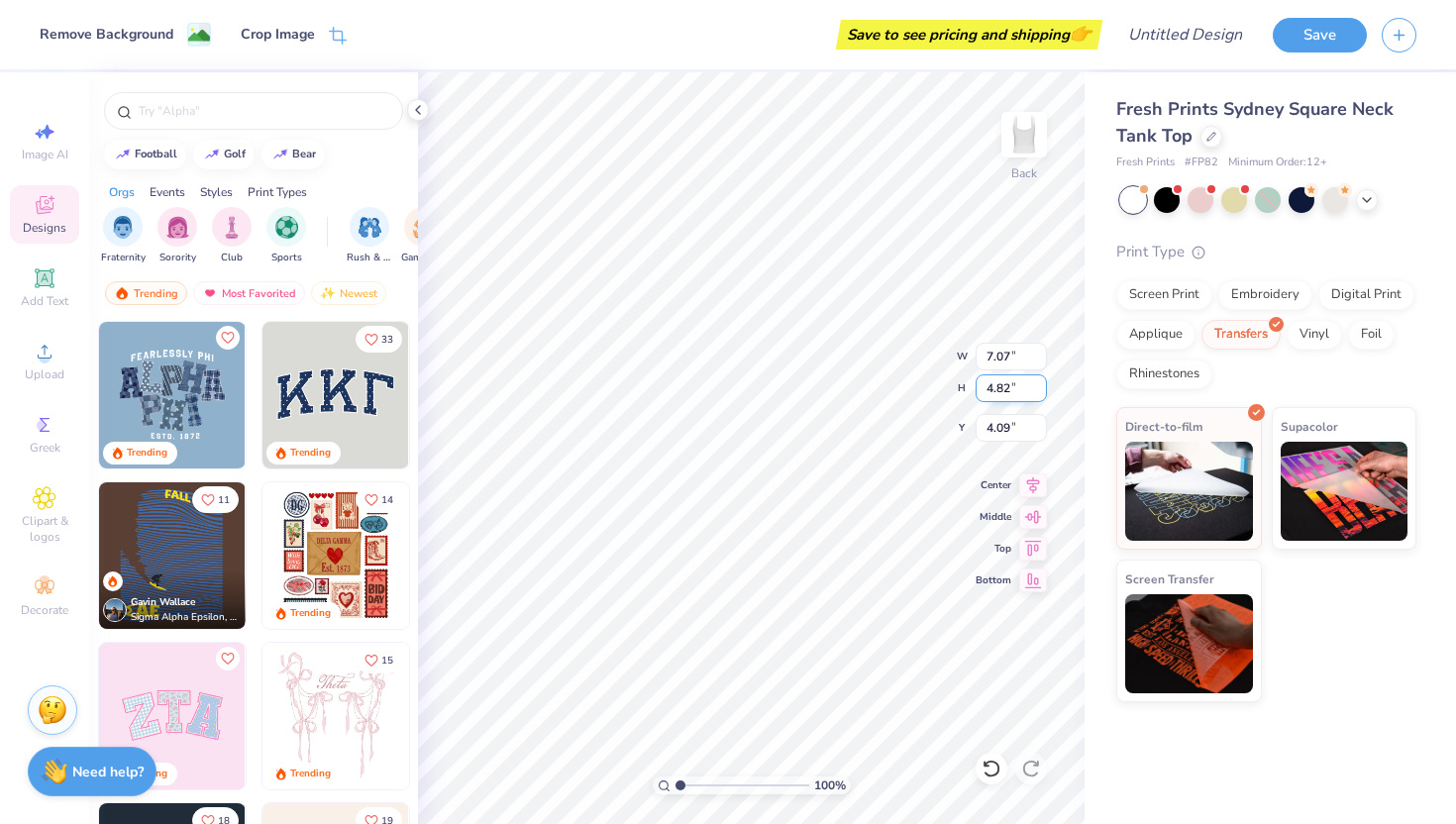 type on "4.85" 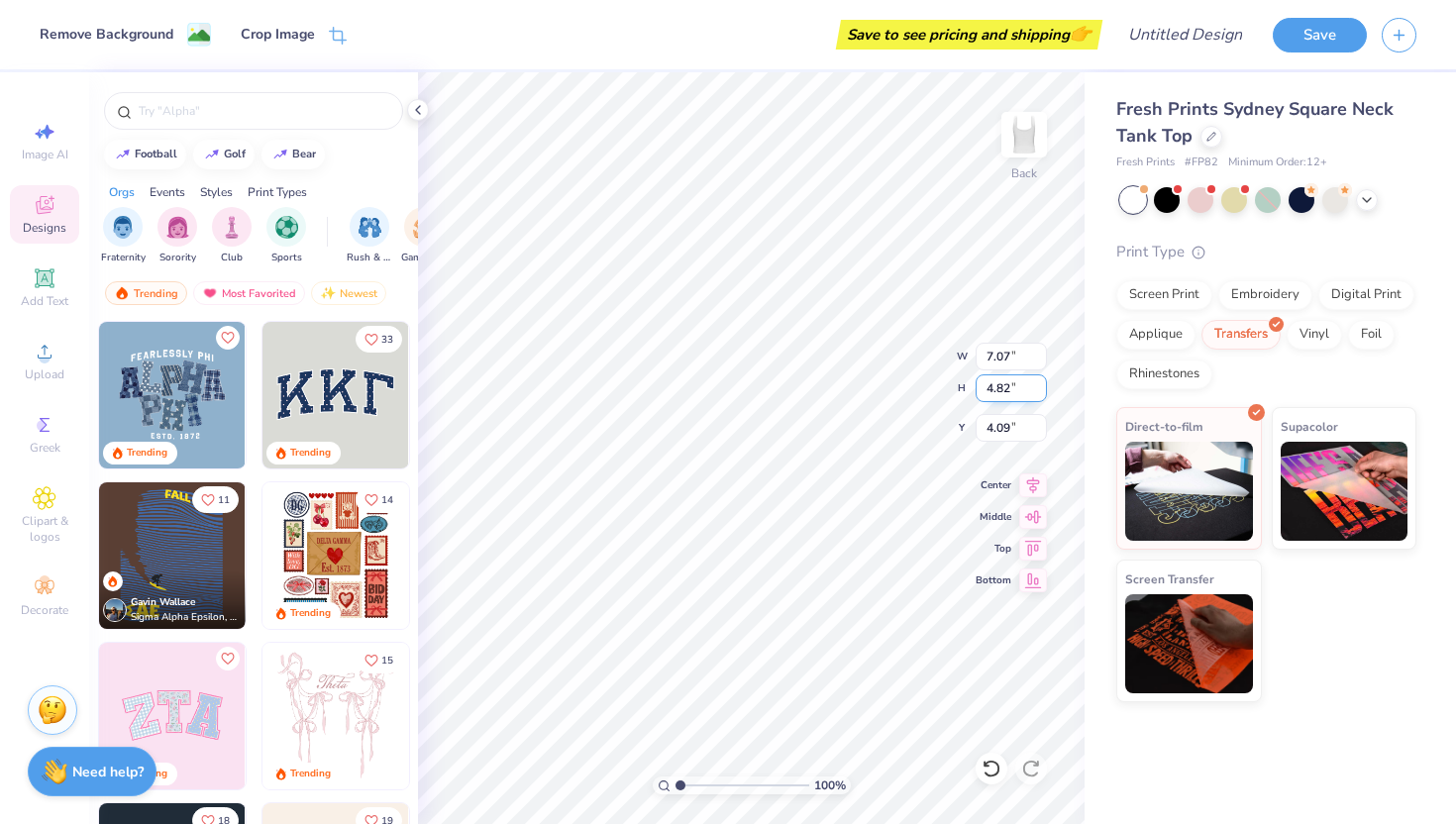 type on "4.08" 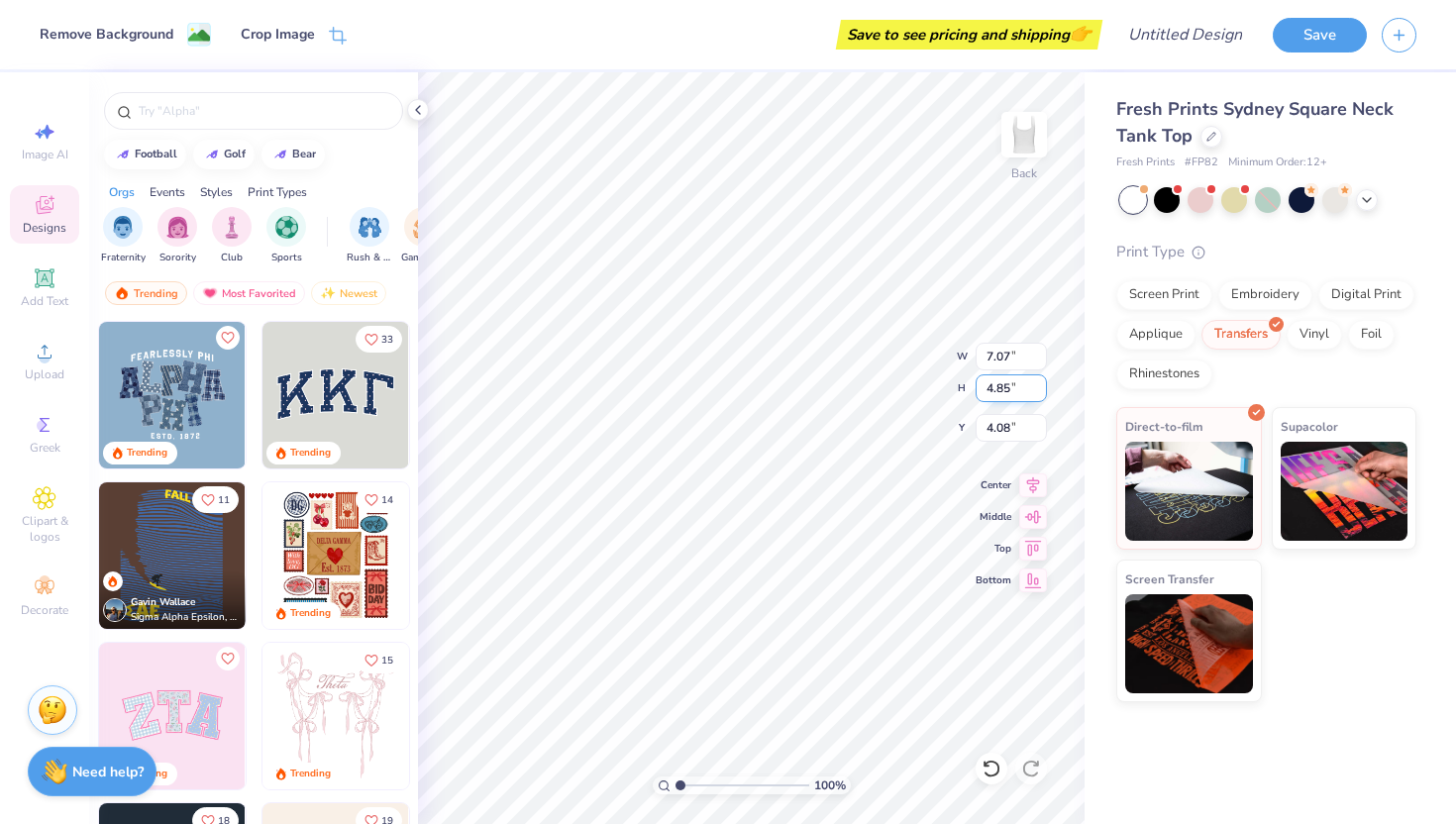 click on "4.85" at bounding box center [1011, 388] 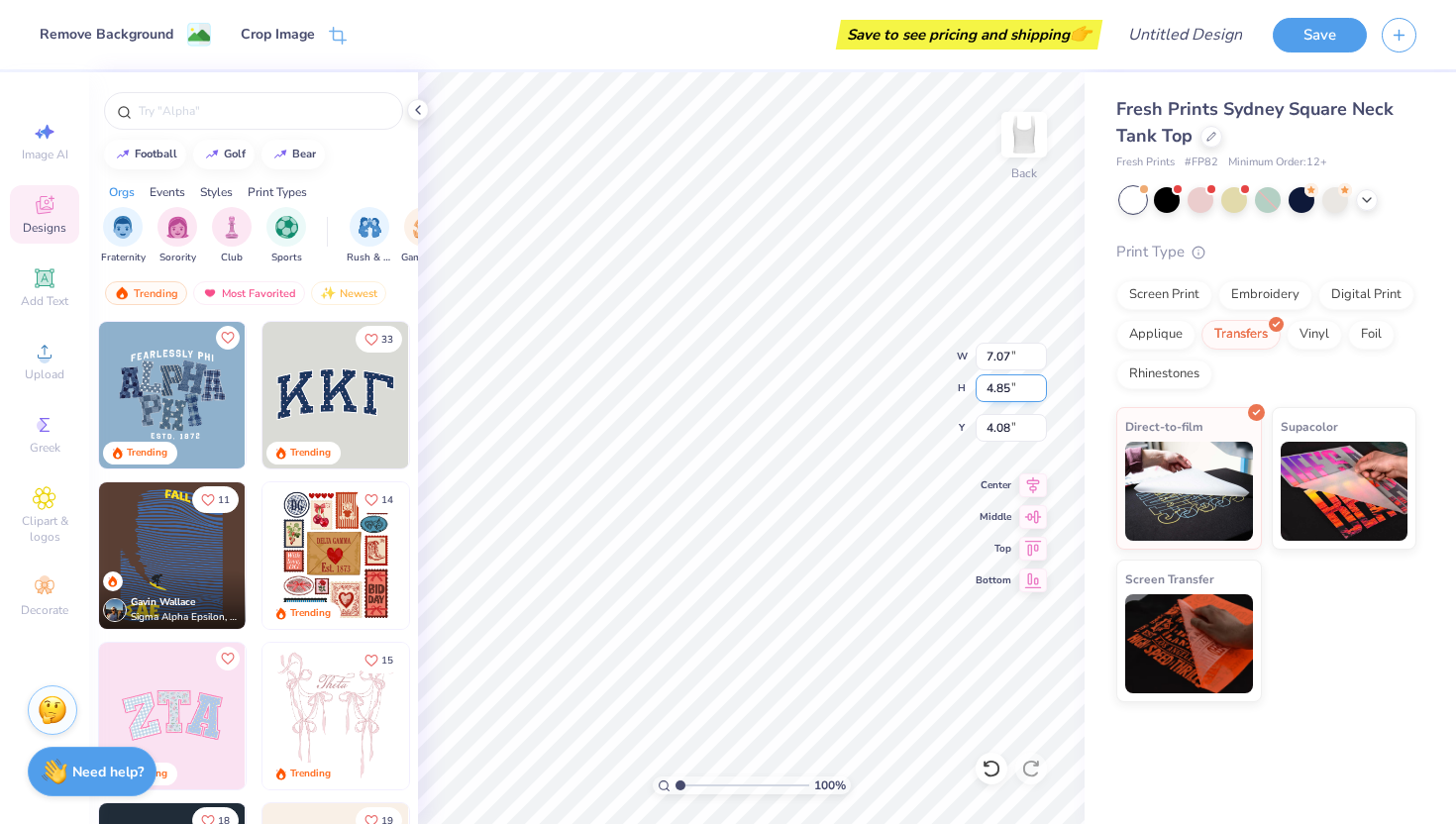 click on "4.85" at bounding box center [1011, 388] 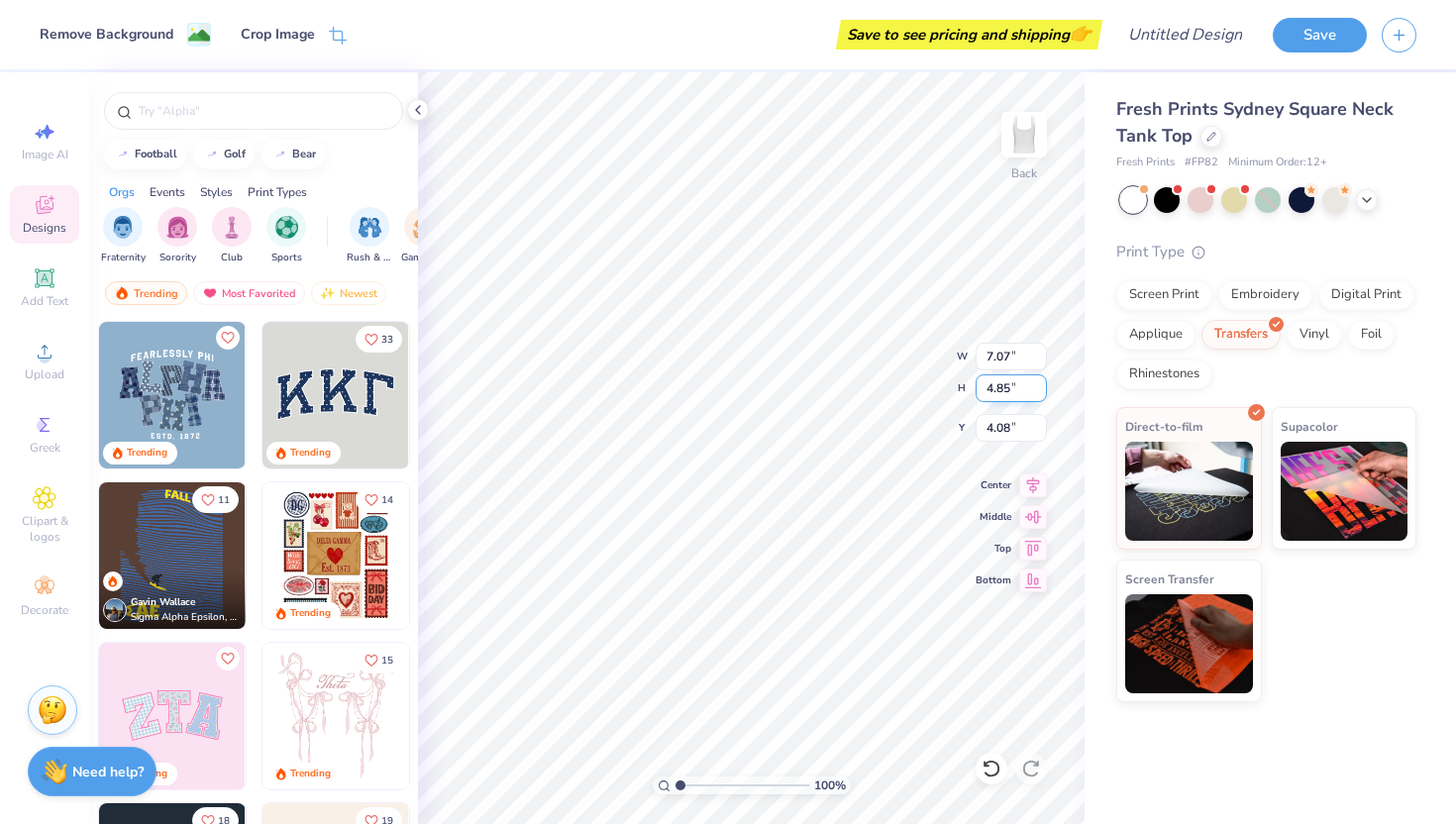 click on "4.85" at bounding box center [1011, 388] 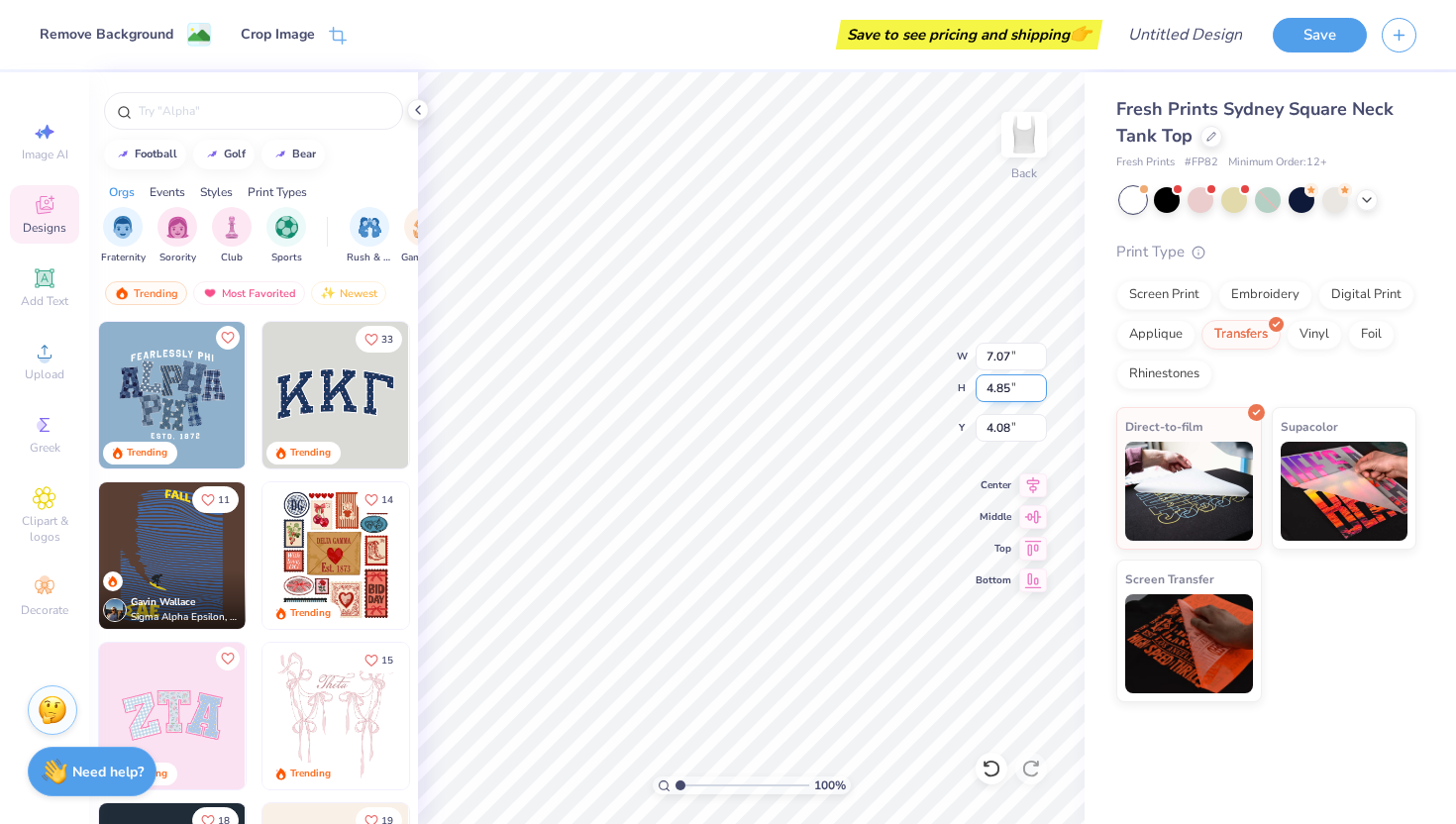 click on "4.85" at bounding box center (1011, 388) 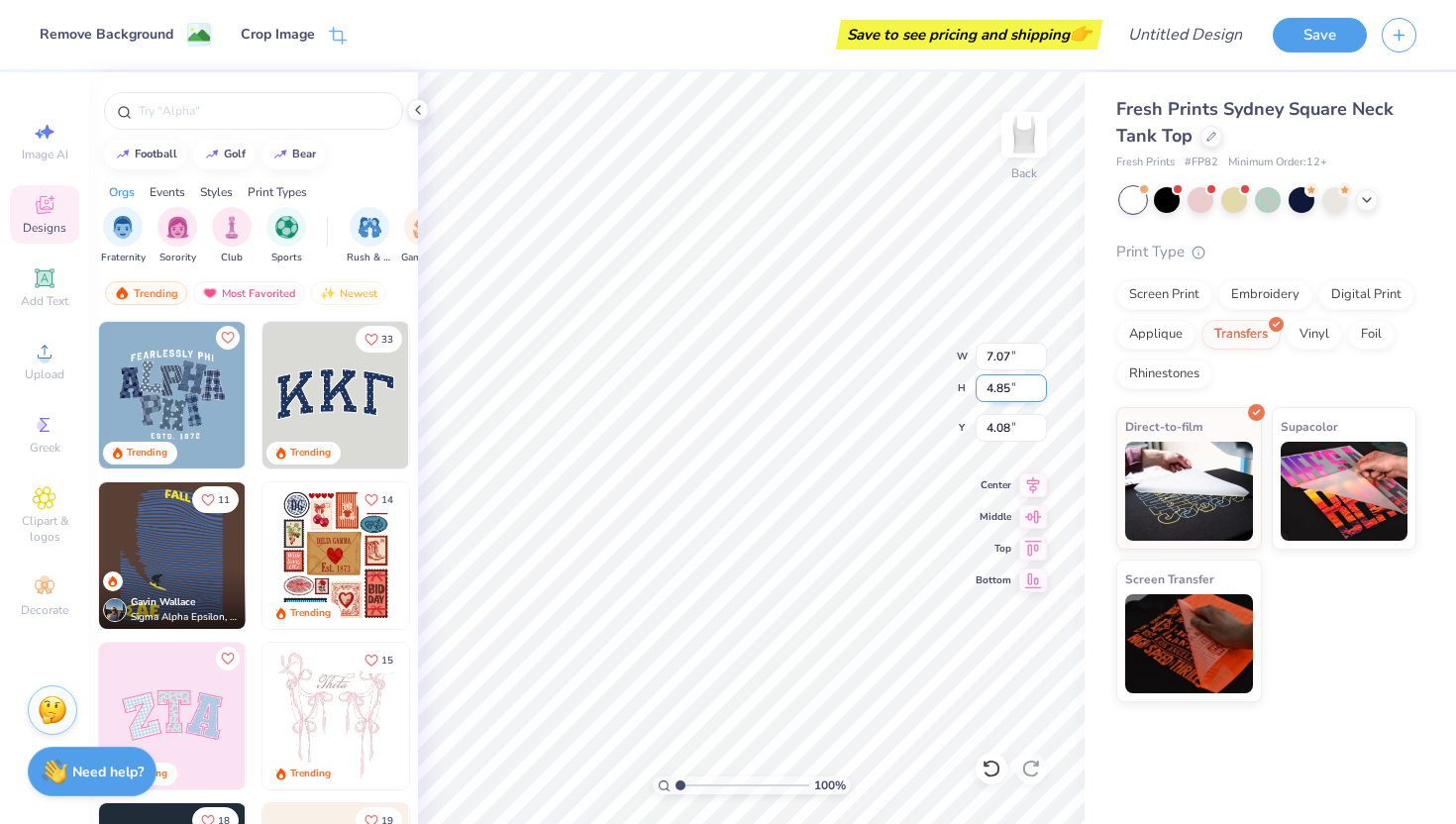 click on "4.85" at bounding box center (1011, 388) 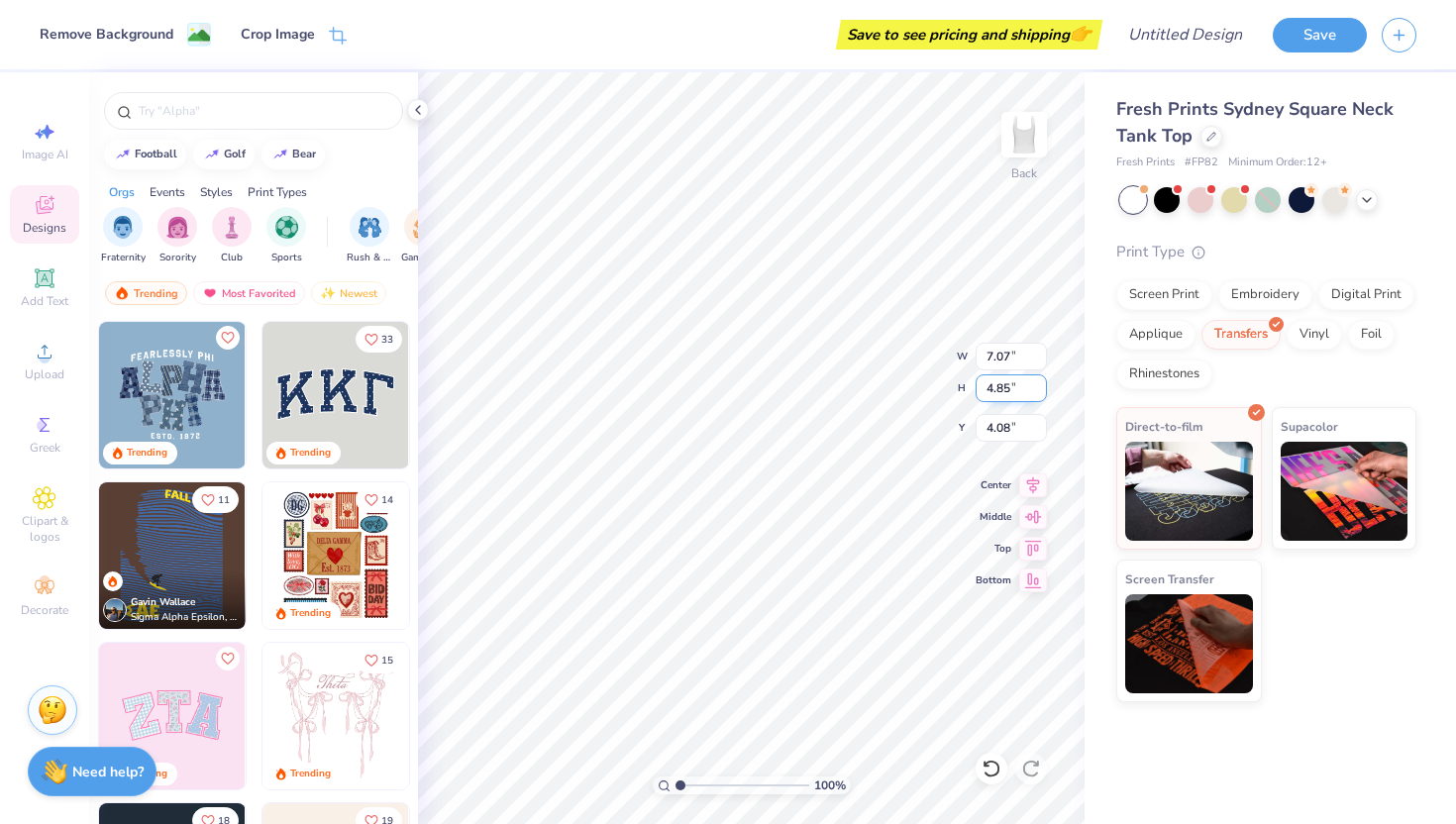 click on "4.85" at bounding box center (1011, 388) 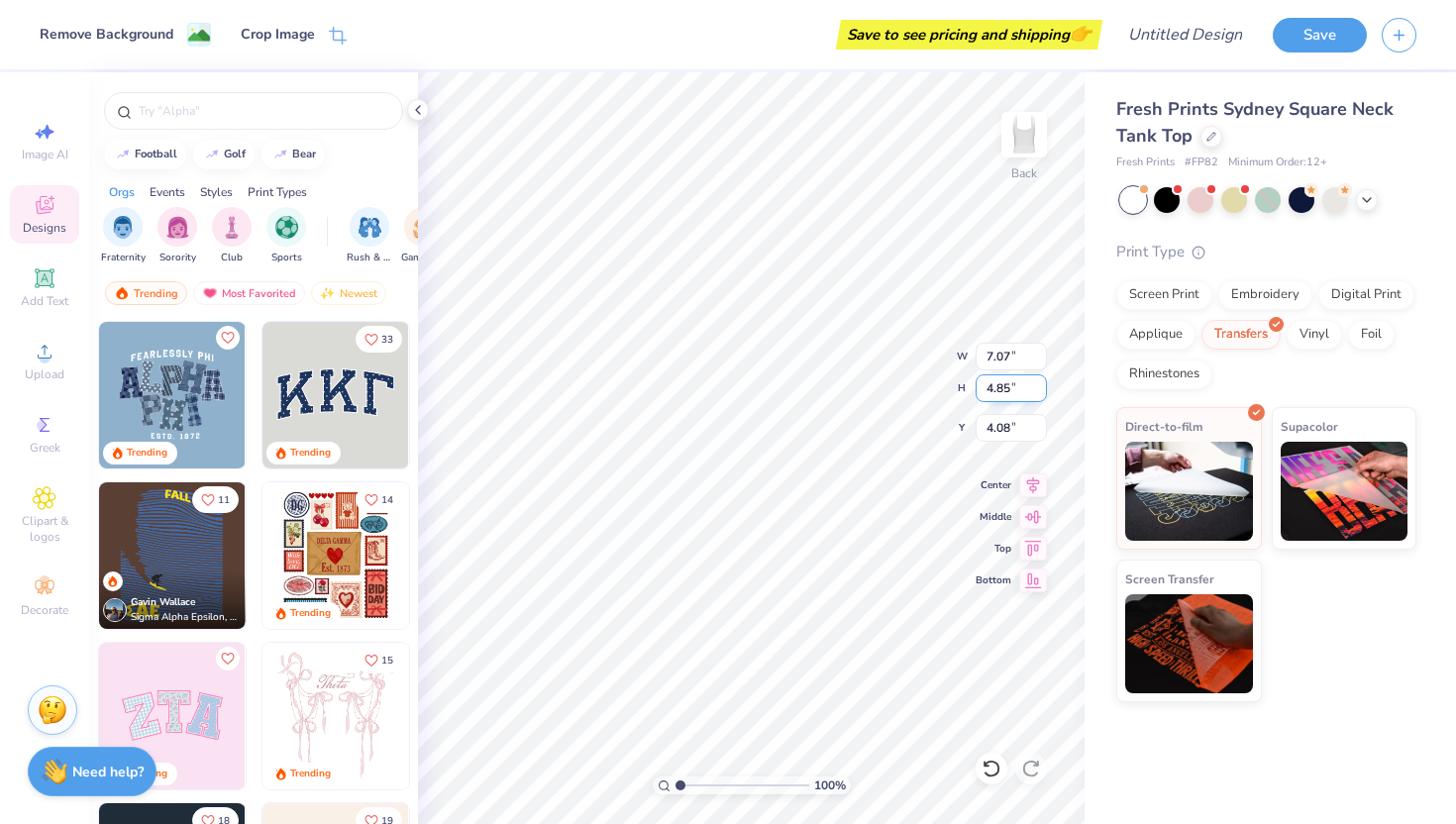 click on "4.85" at bounding box center [1011, 388] 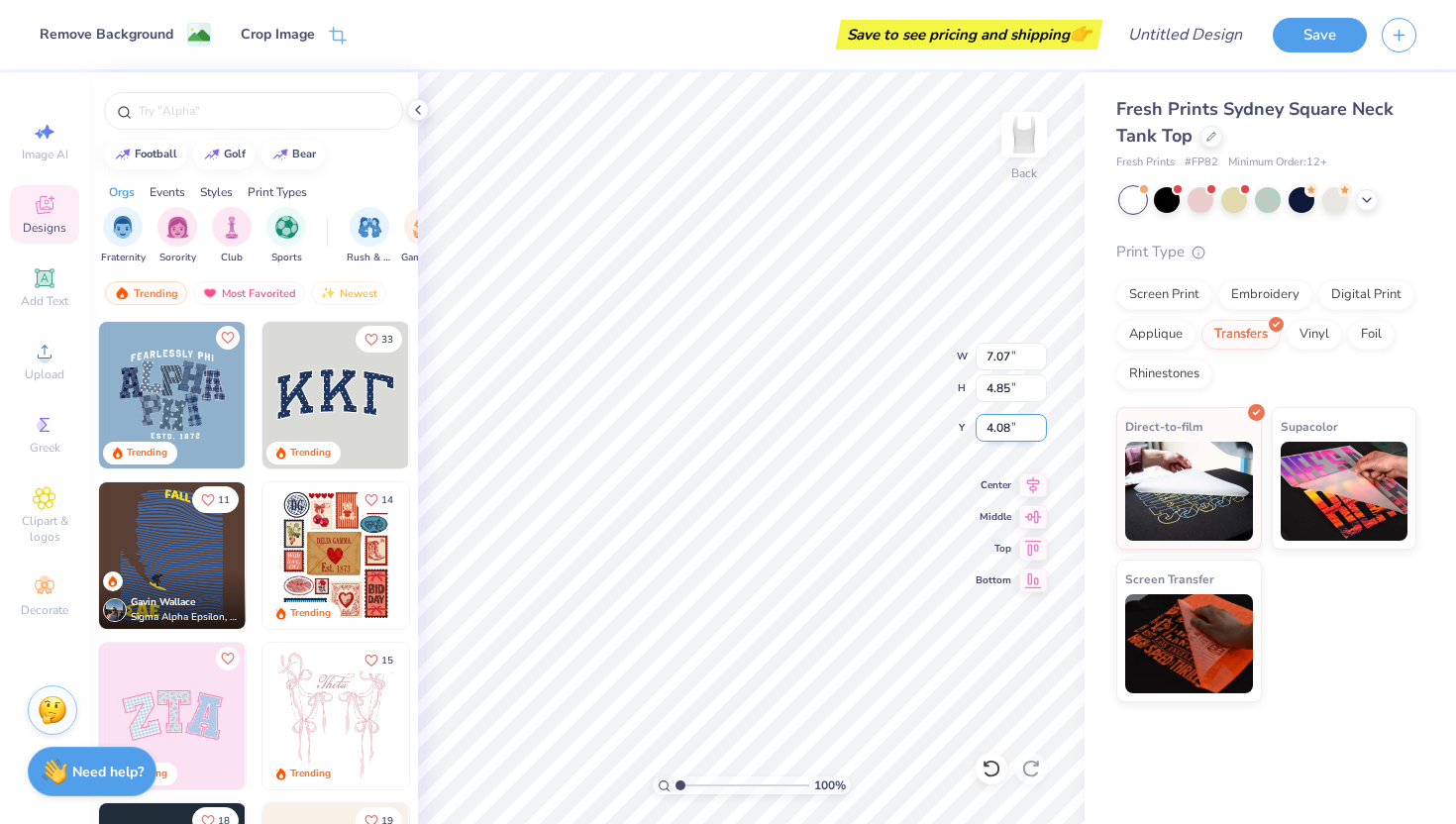 click on "4.08" at bounding box center [1011, 428] 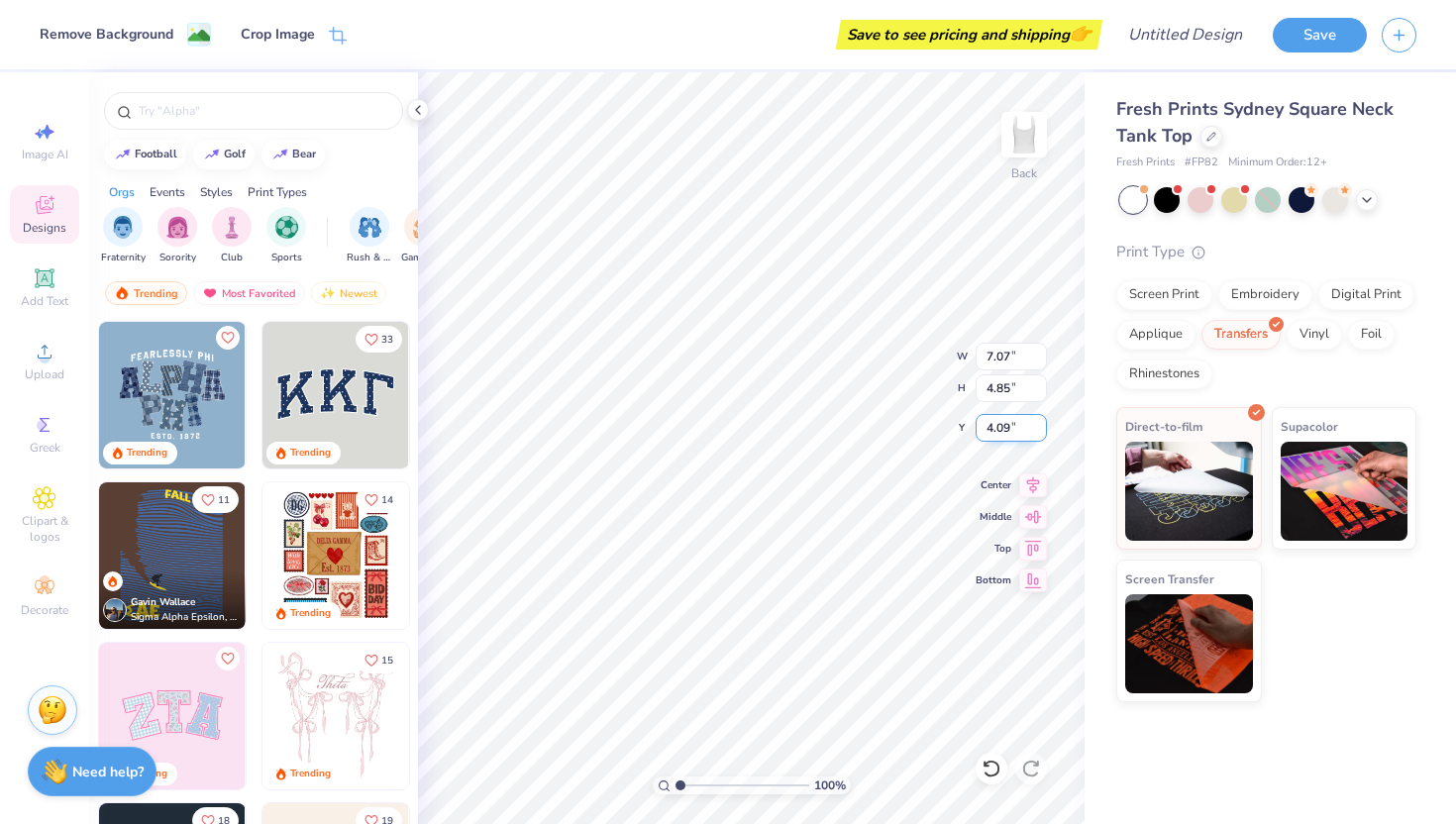 click on "4.09" at bounding box center [1011, 428] 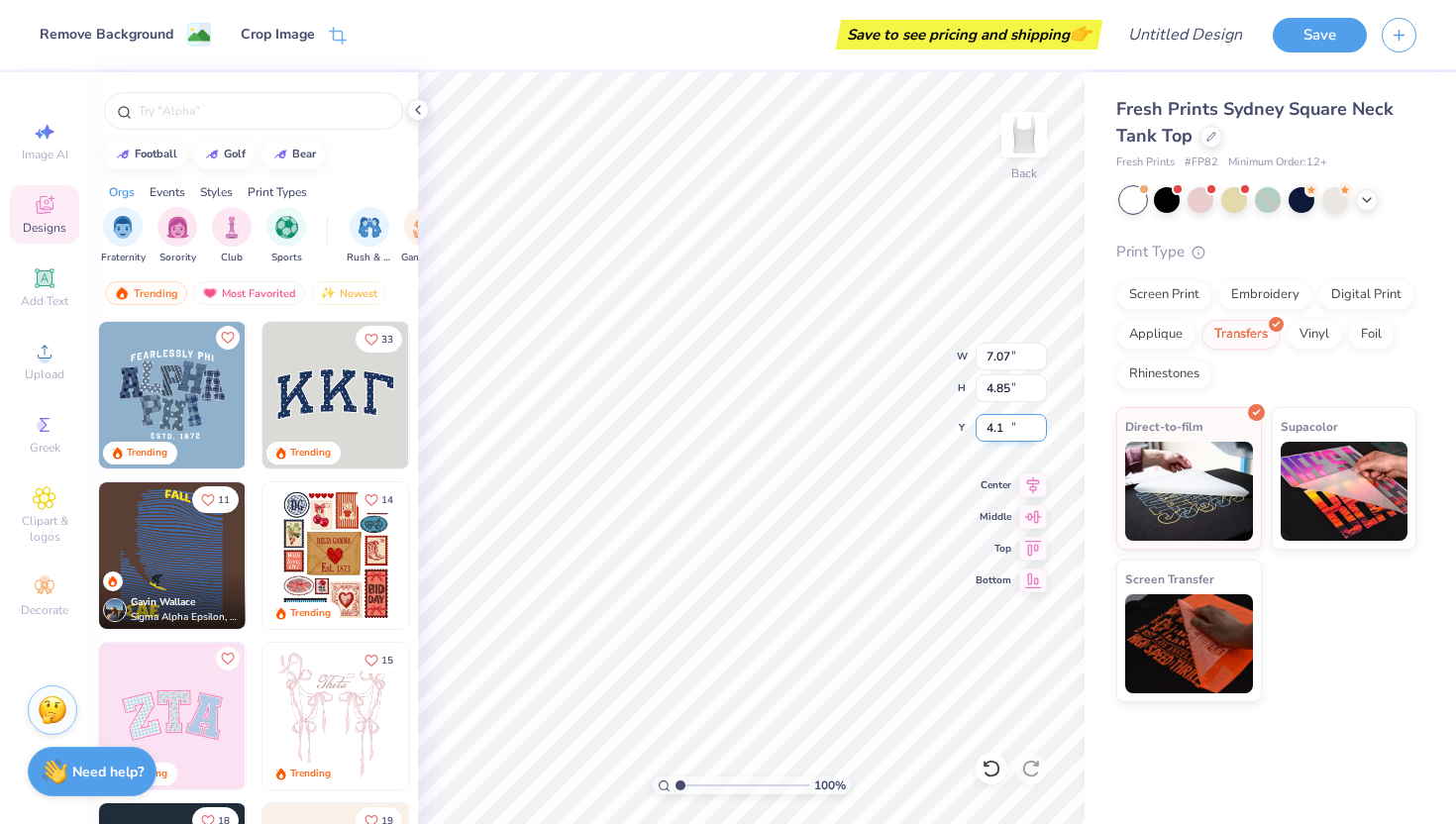 click on "4.1" at bounding box center (1011, 428) 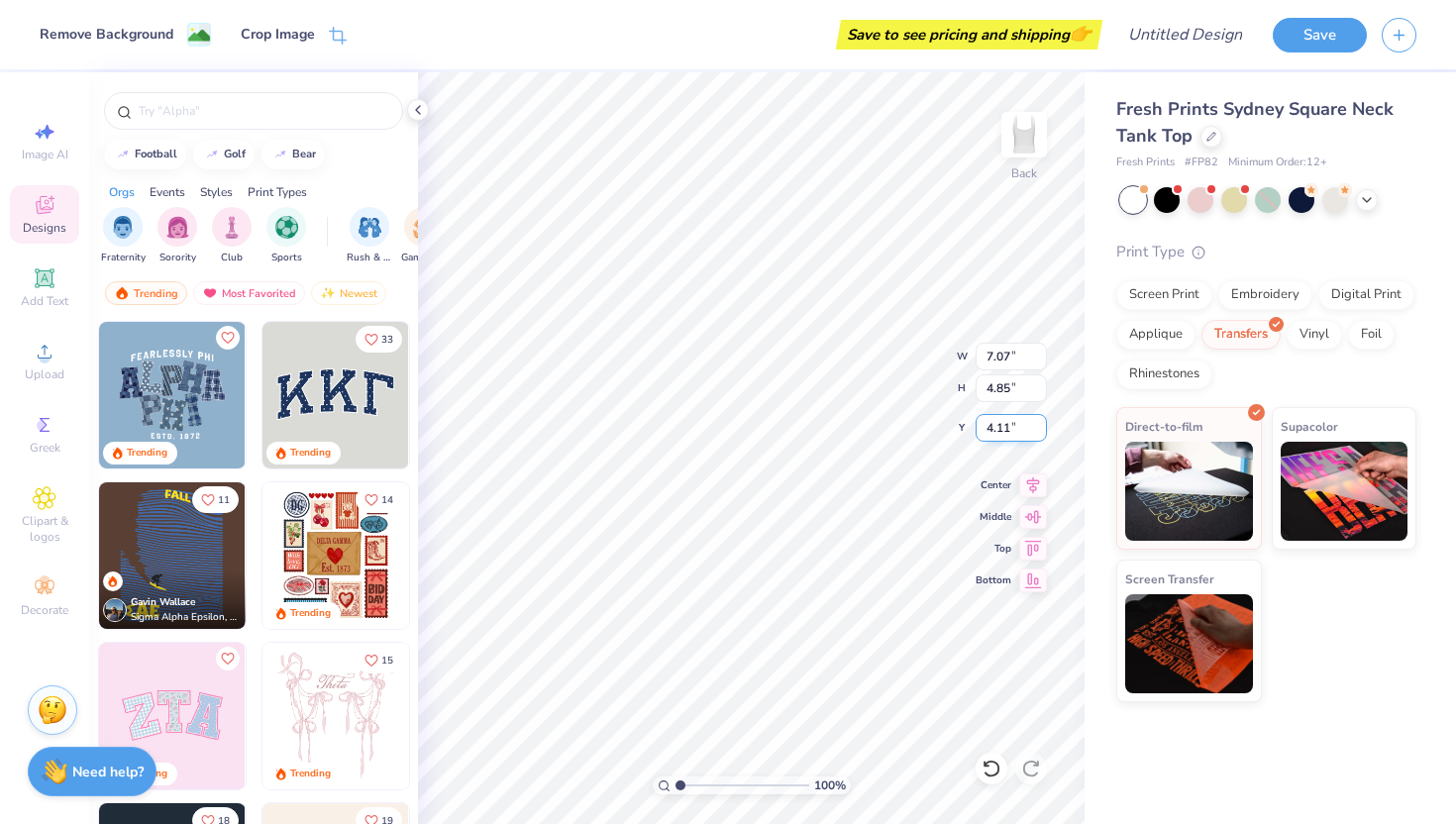 click on "4.11" at bounding box center [1011, 428] 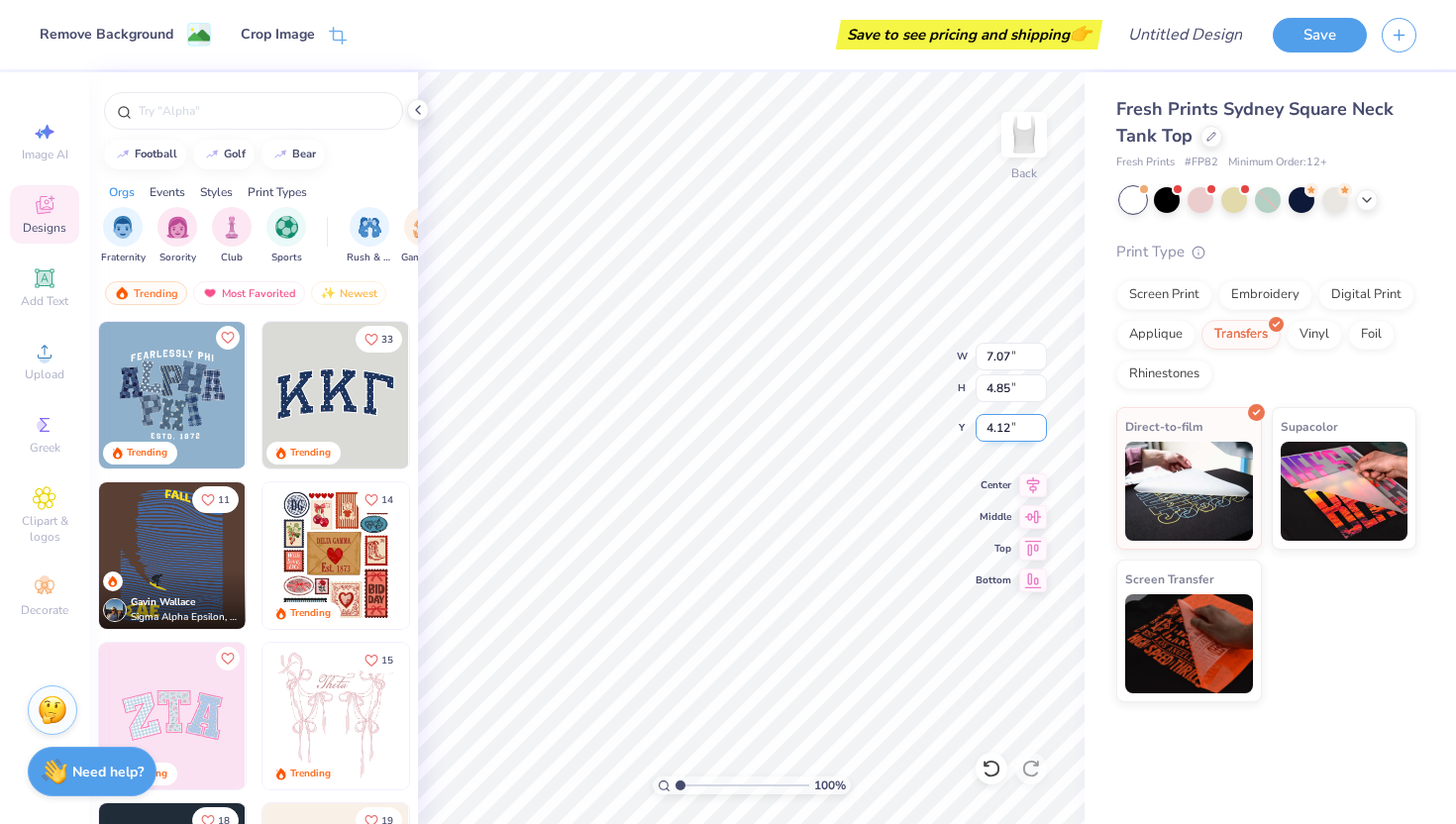 click on "4.12" at bounding box center [1011, 428] 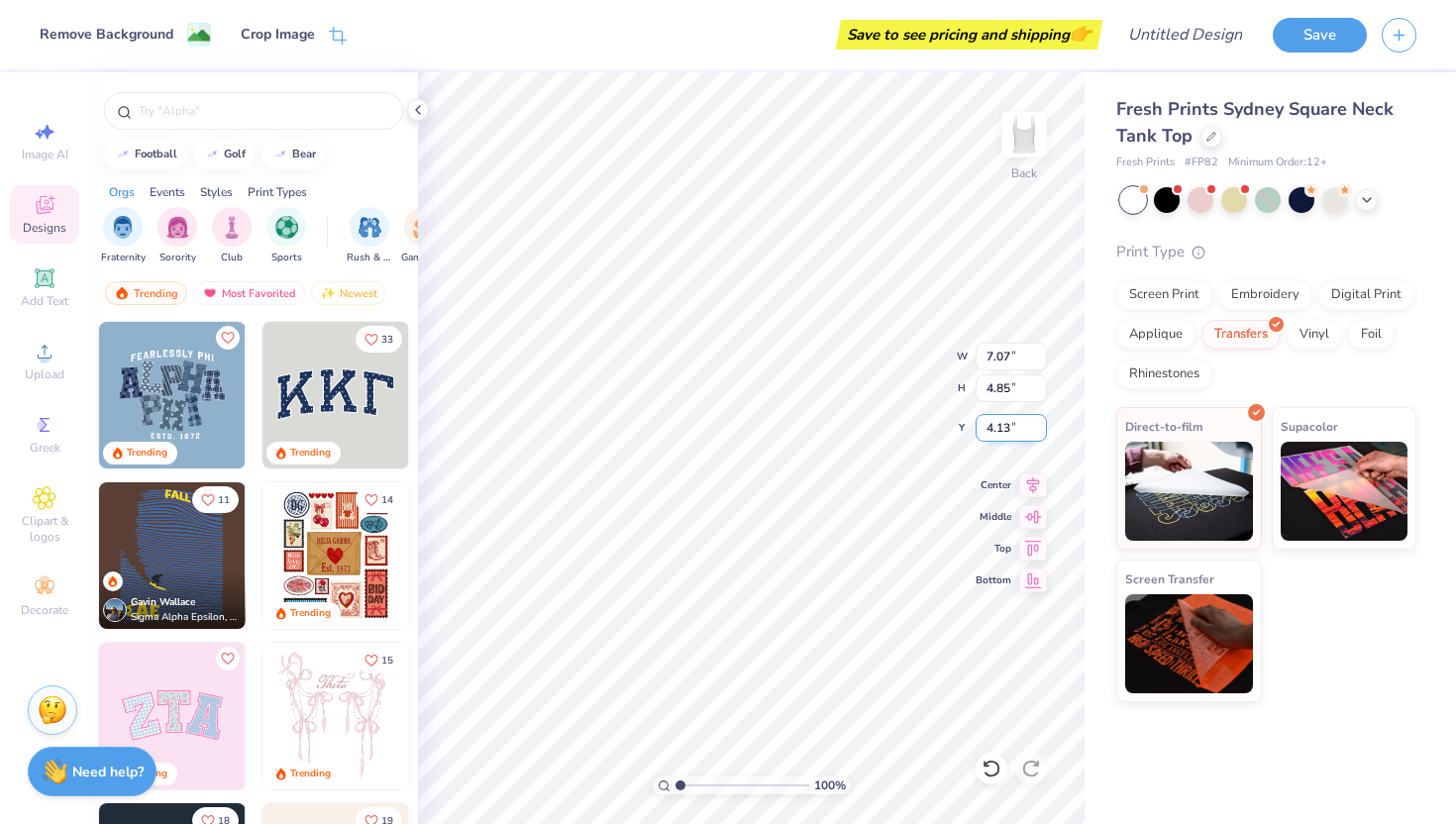 click on "4.13" at bounding box center (1011, 428) 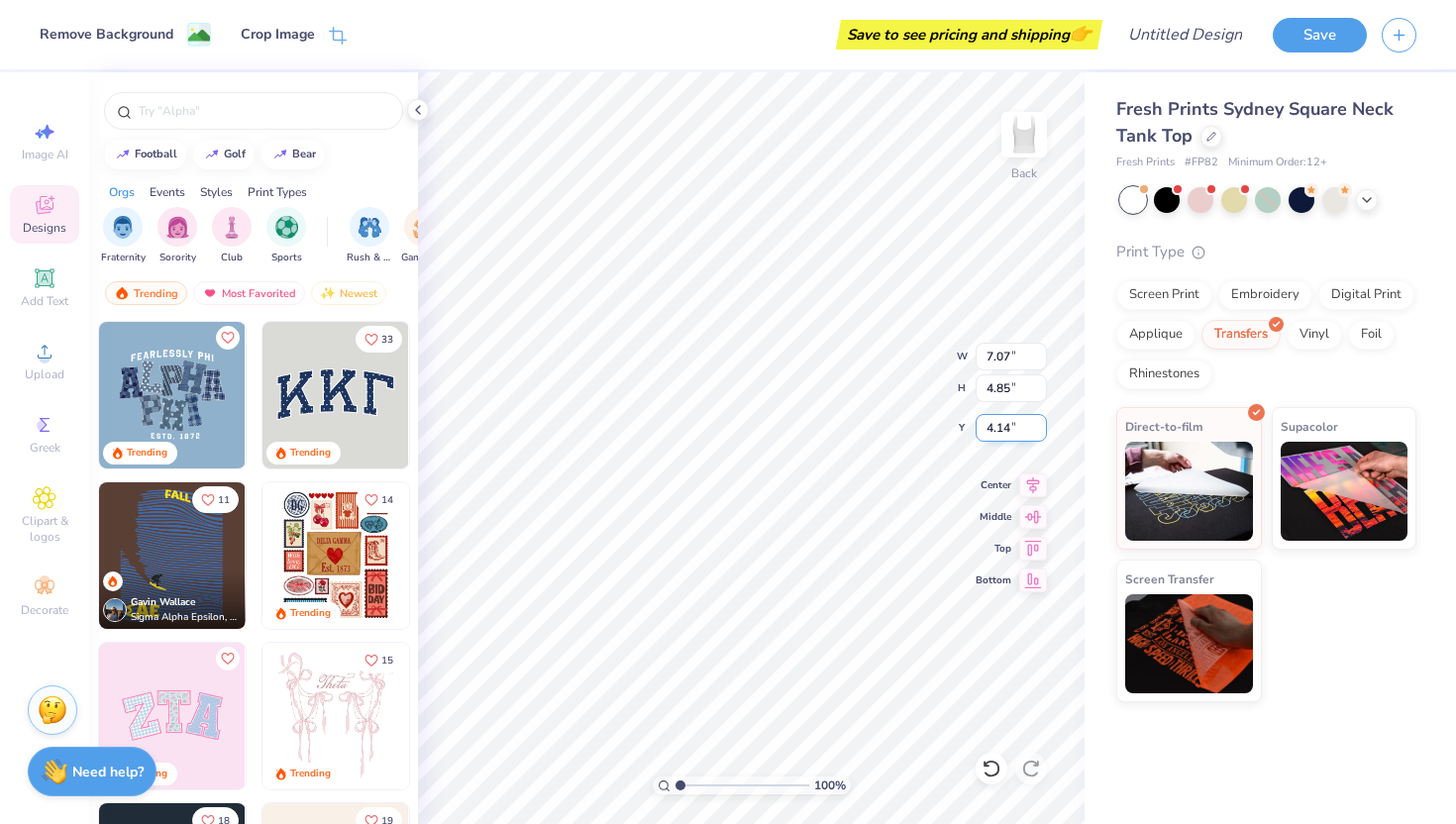 click on "4.14" at bounding box center (1011, 428) 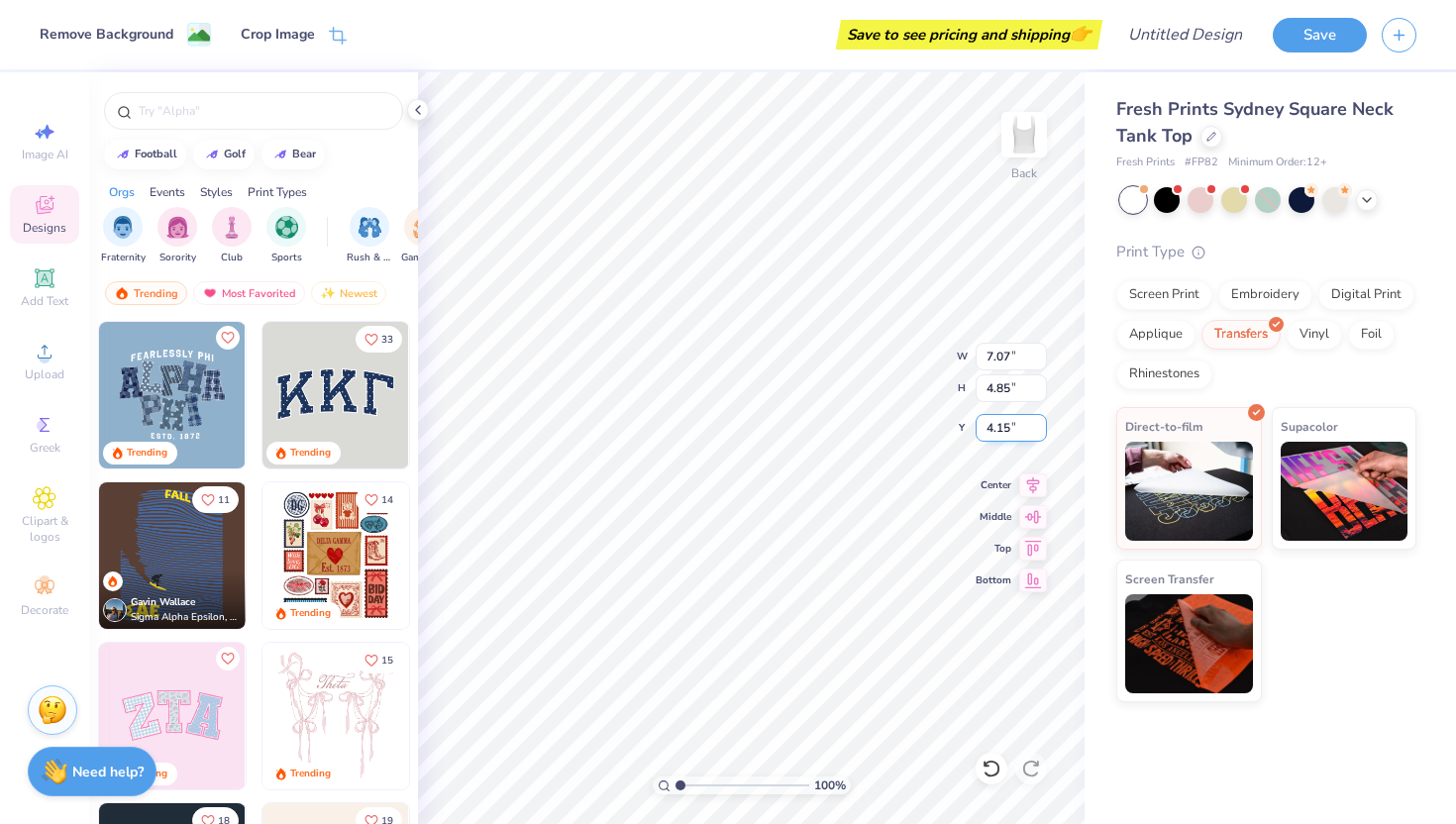 type on "4.15" 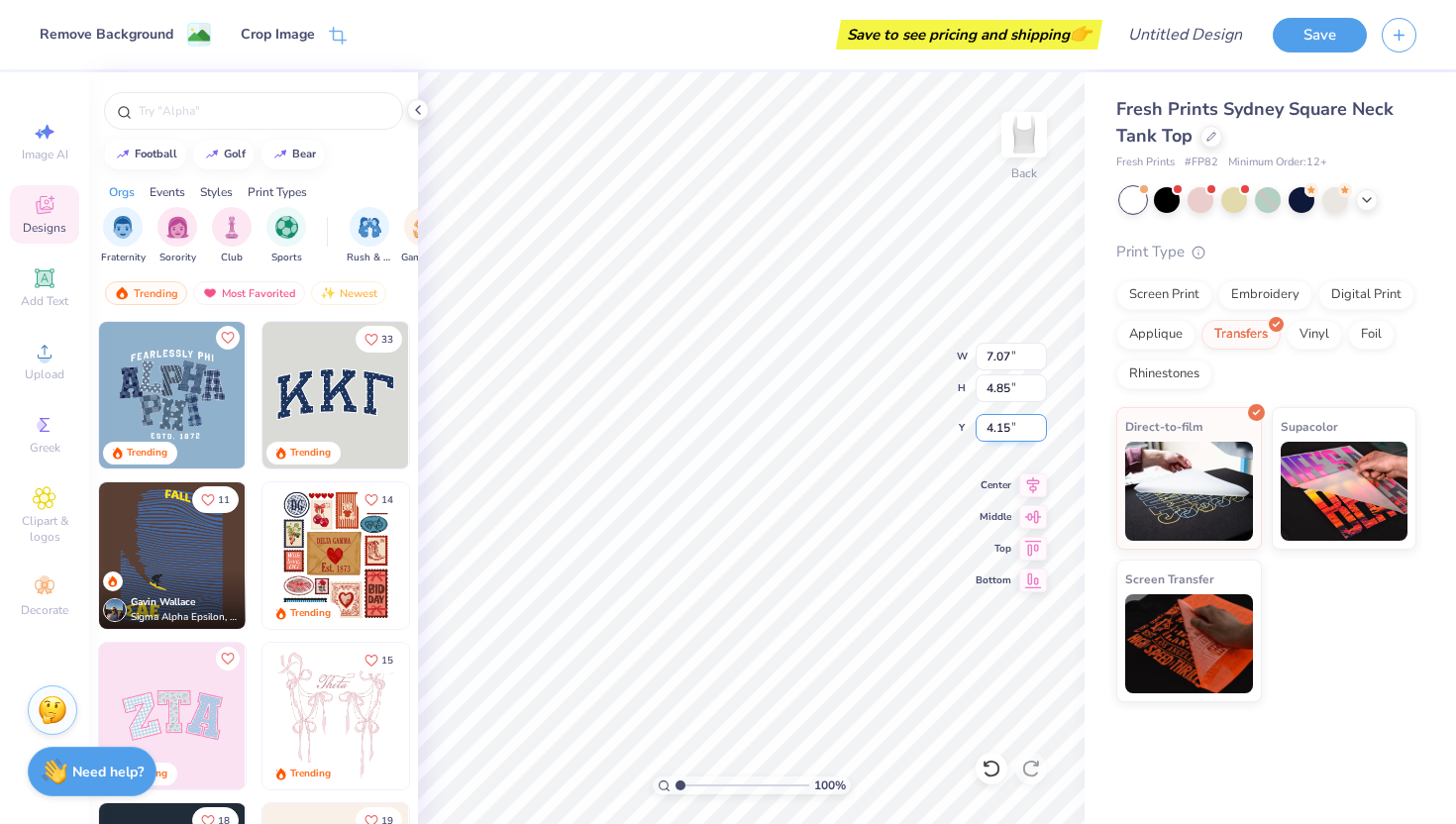 click on "4.15" at bounding box center [1011, 428] 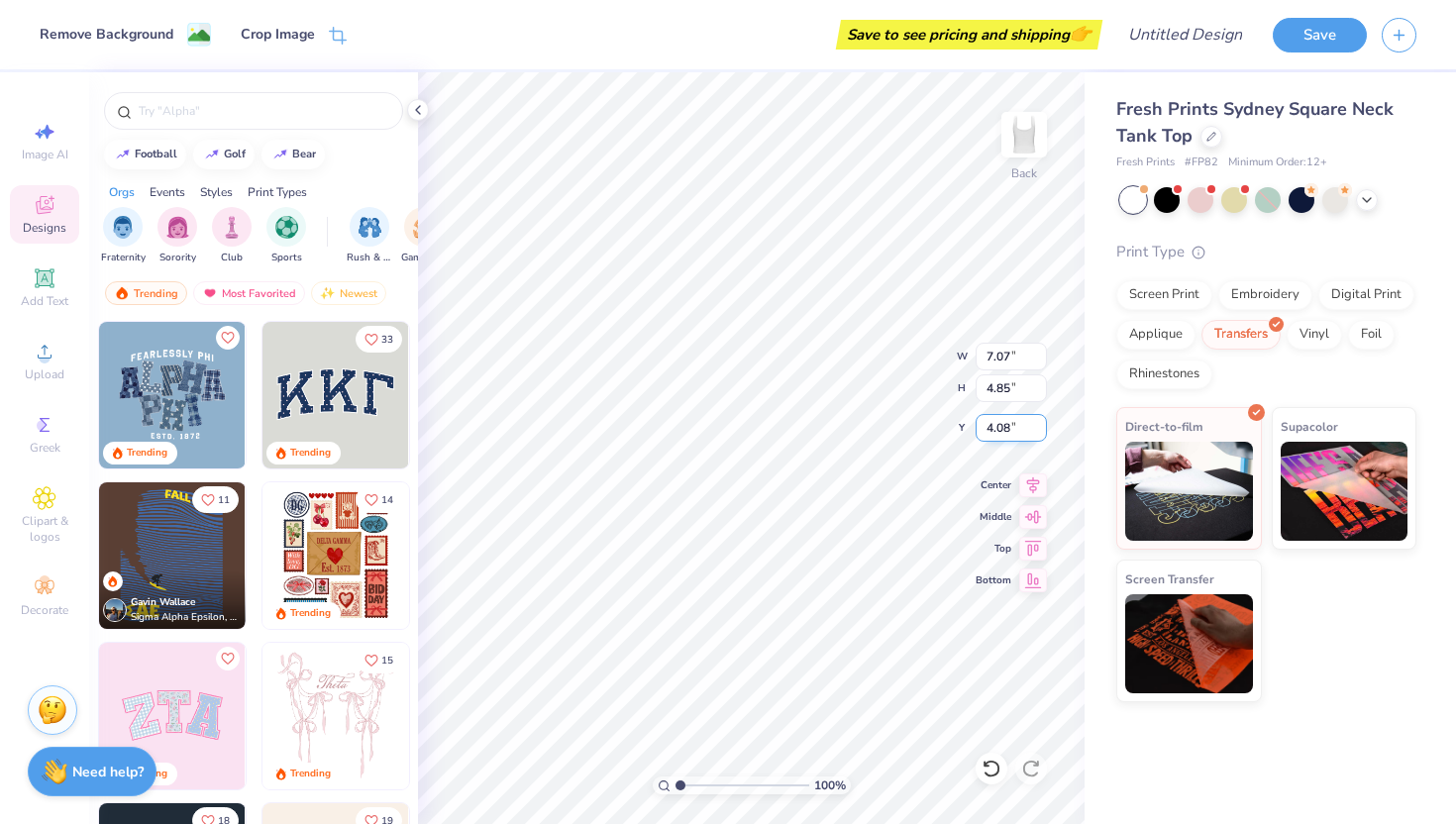 click on "4.08" at bounding box center (1011, 428) 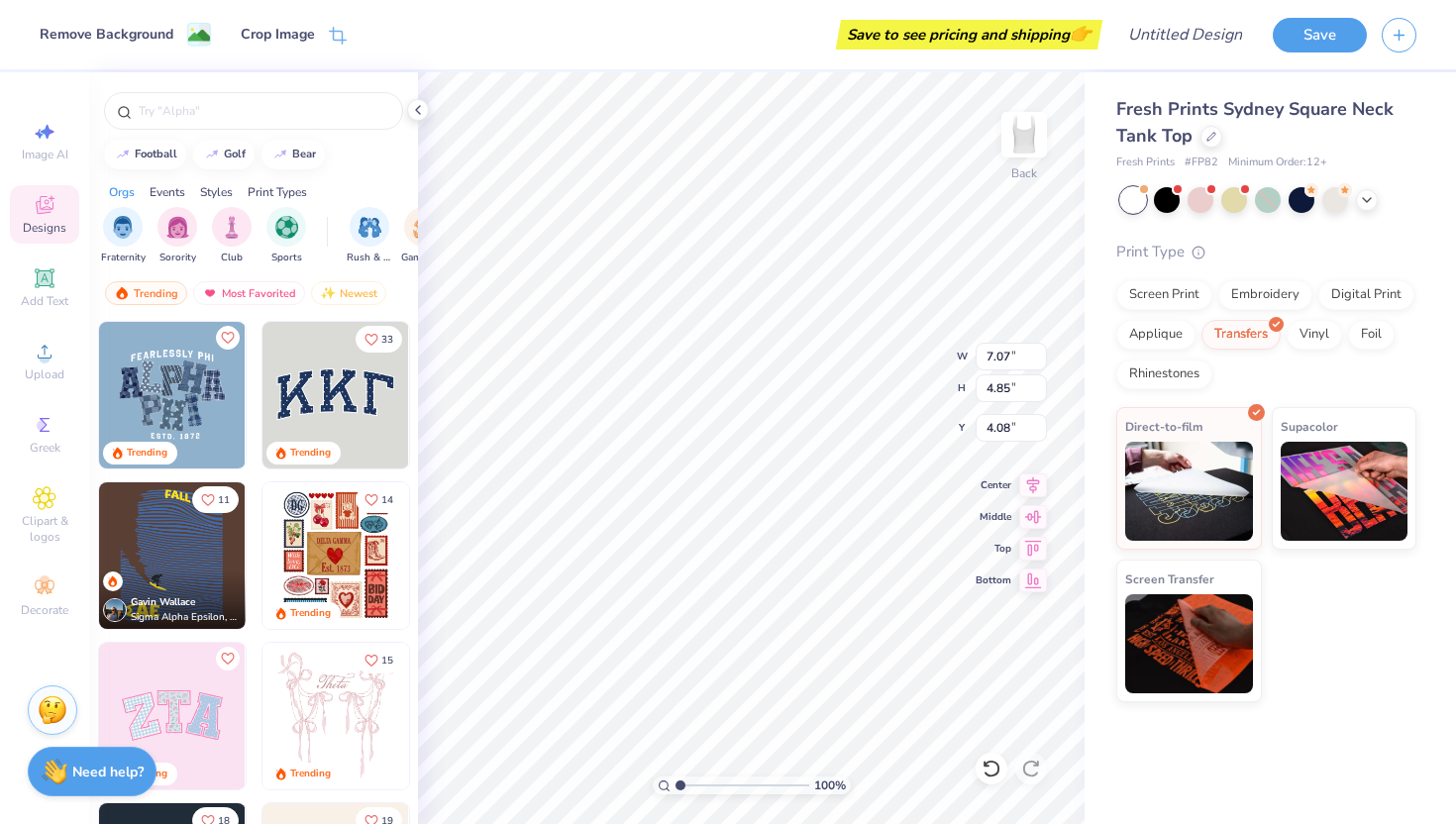 type on "5.91" 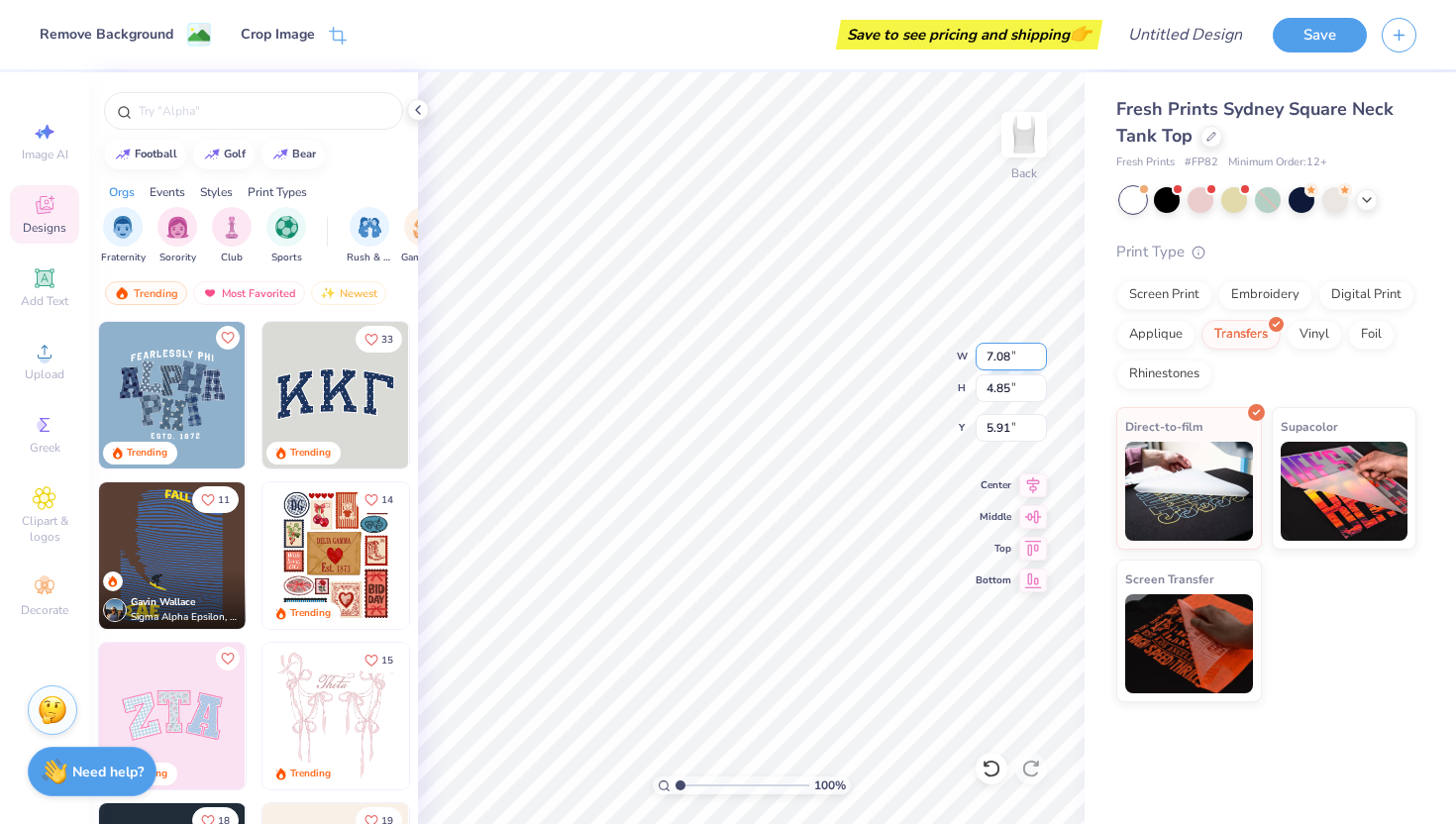 click on "7.08" at bounding box center (1011, 357) 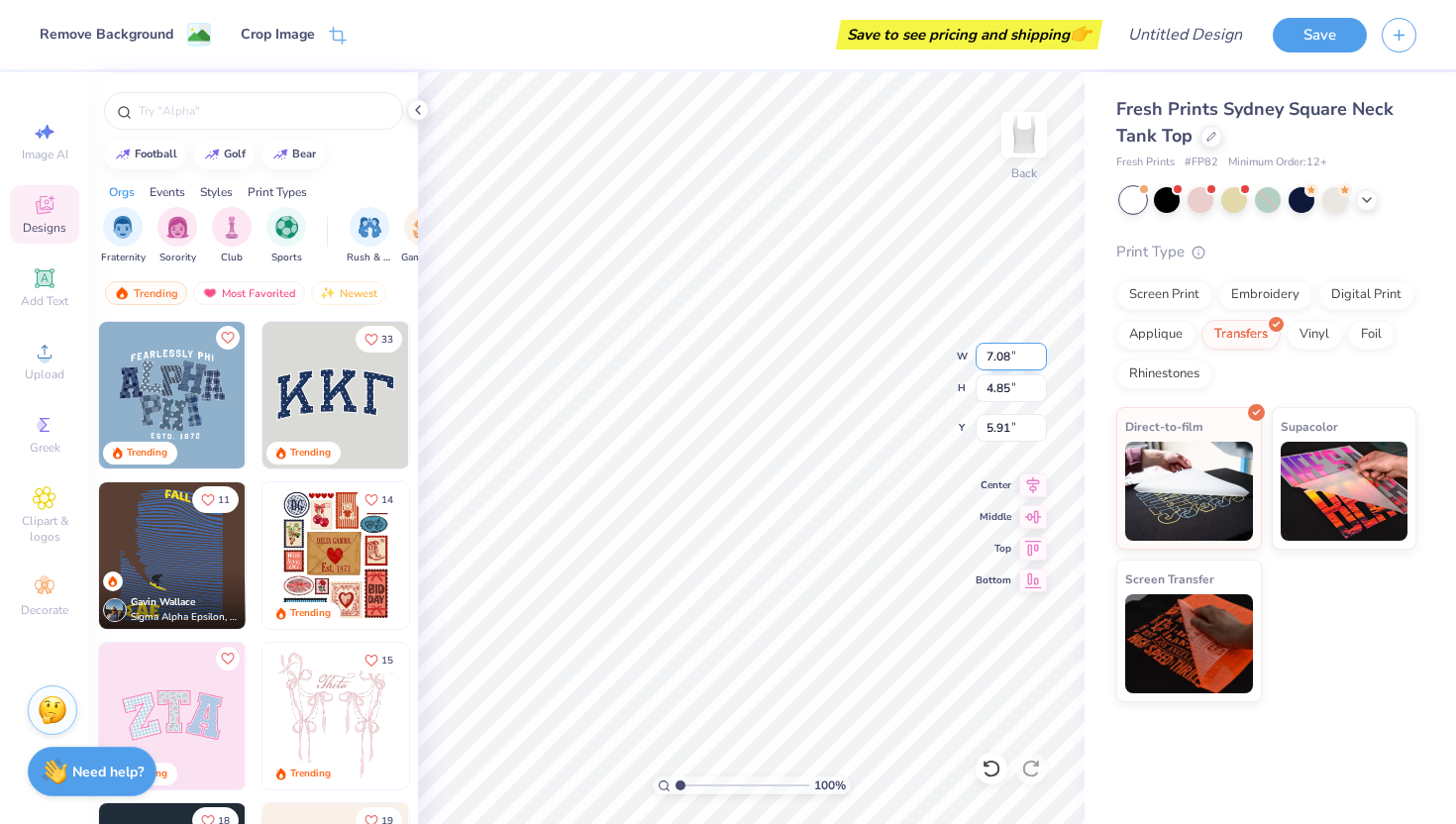 click on "7.08" at bounding box center [1011, 357] 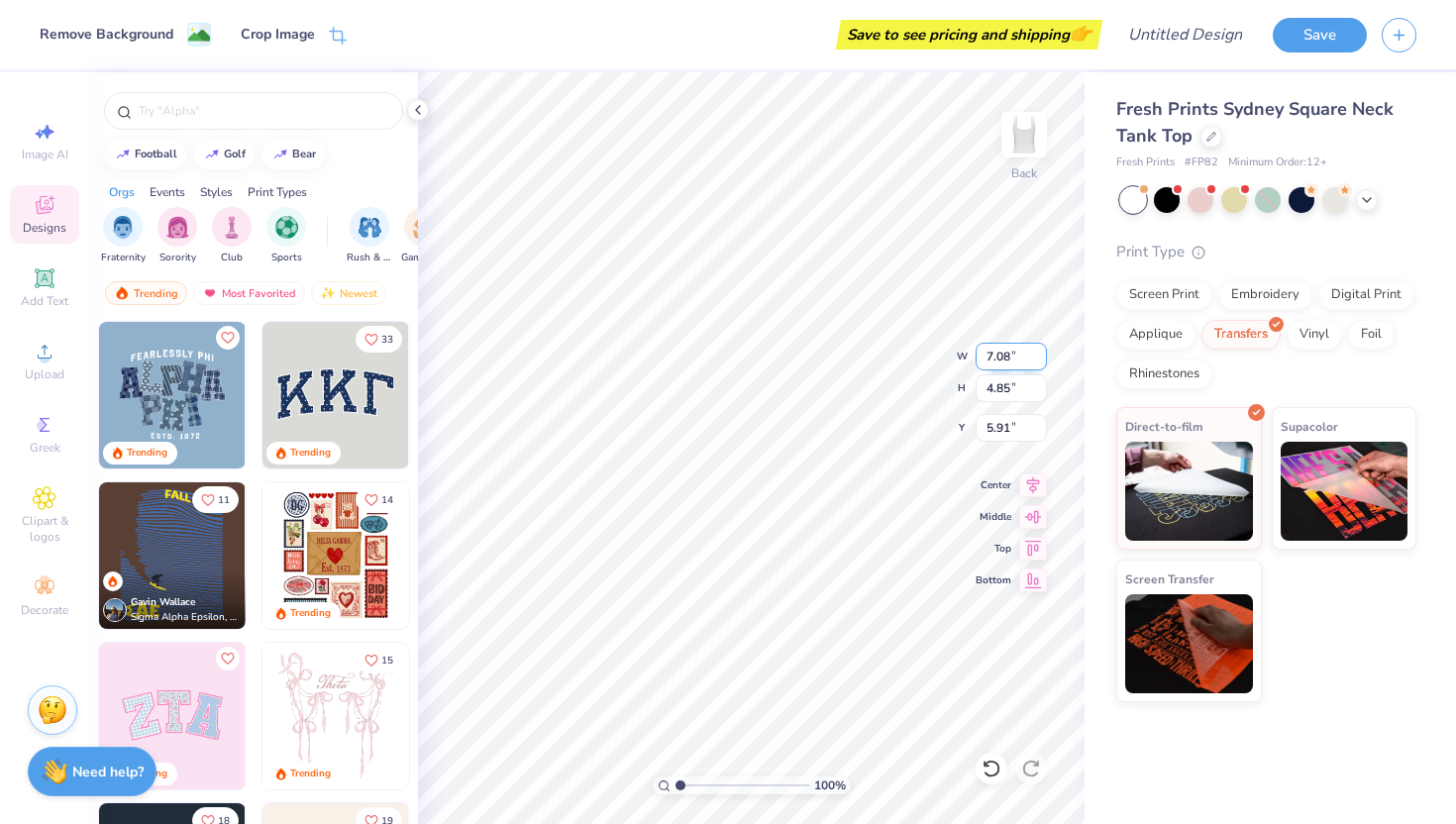 click on "7.08" at bounding box center [1011, 357] 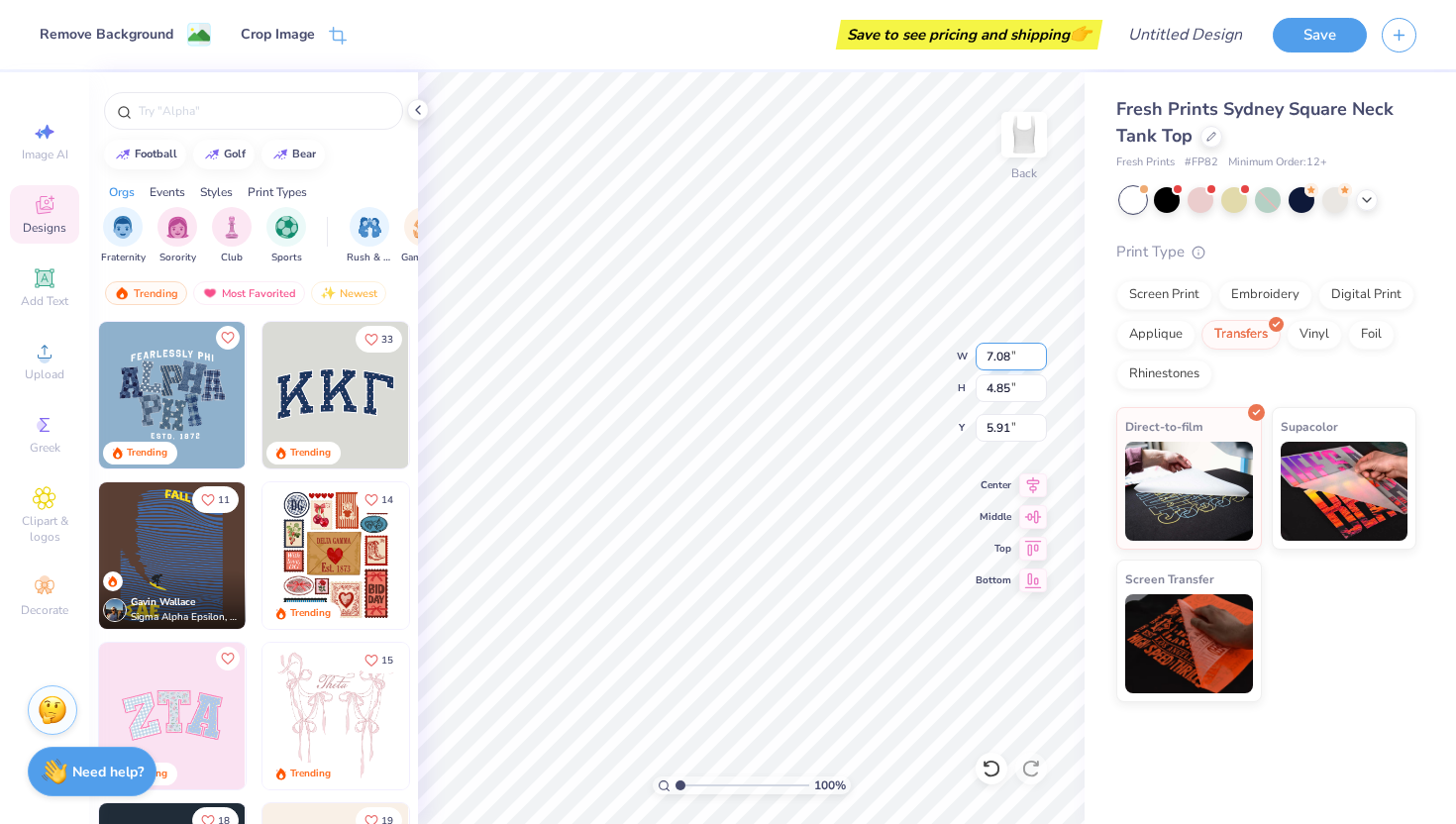 click on "7.08" at bounding box center [1011, 357] 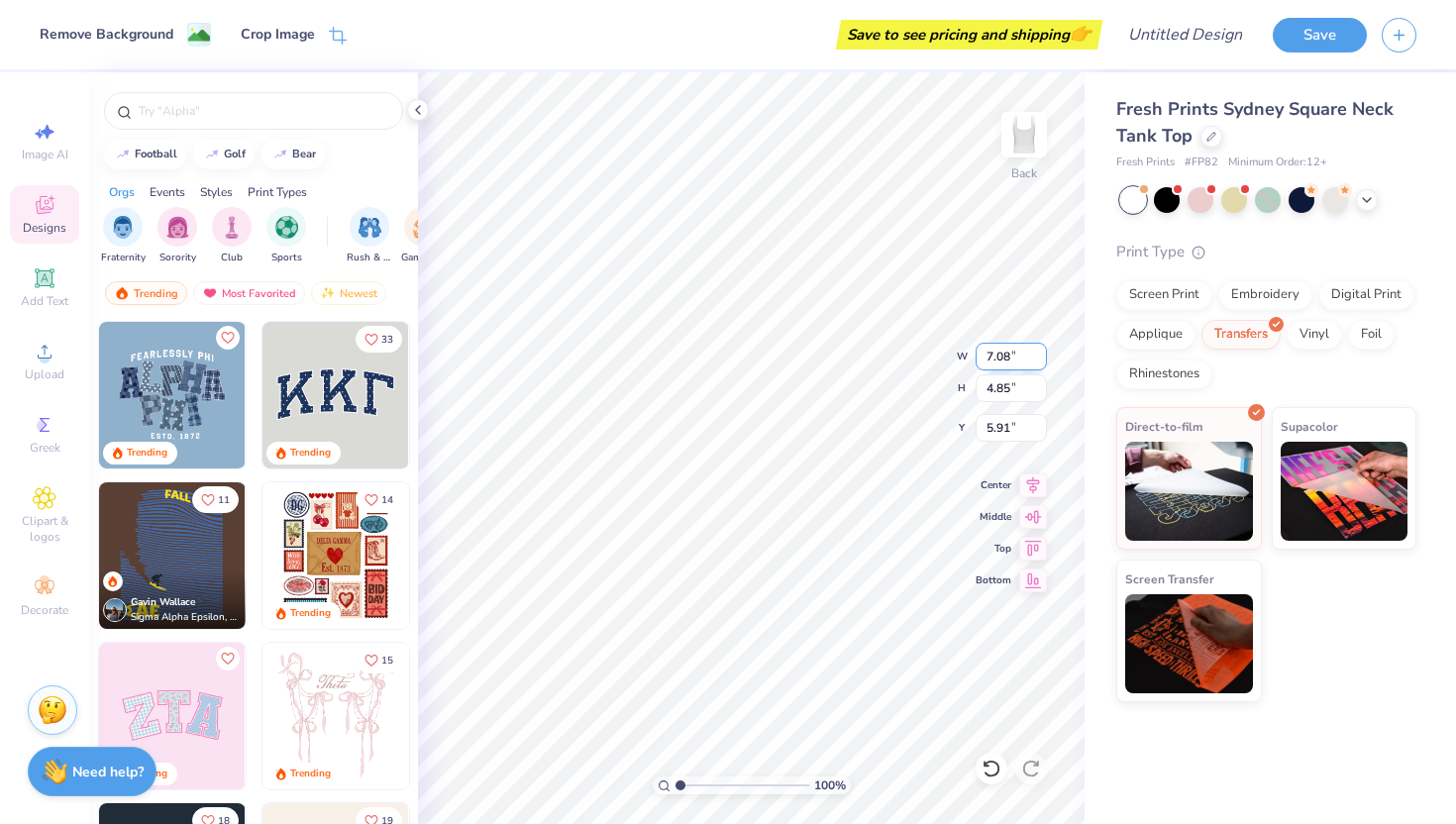 click on "7.08" at bounding box center (1011, 357) 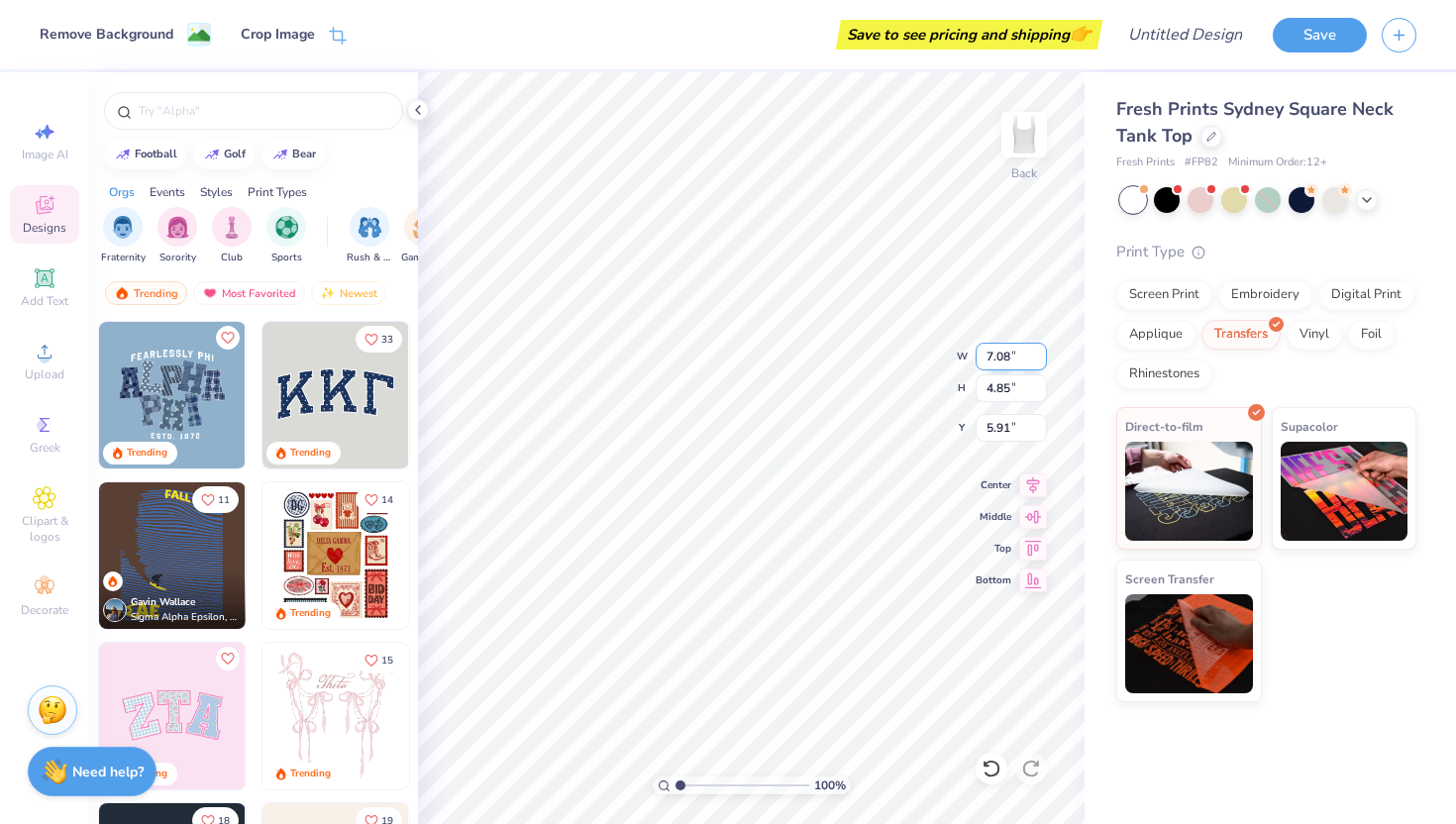 click on "7.08" at bounding box center [1011, 357] 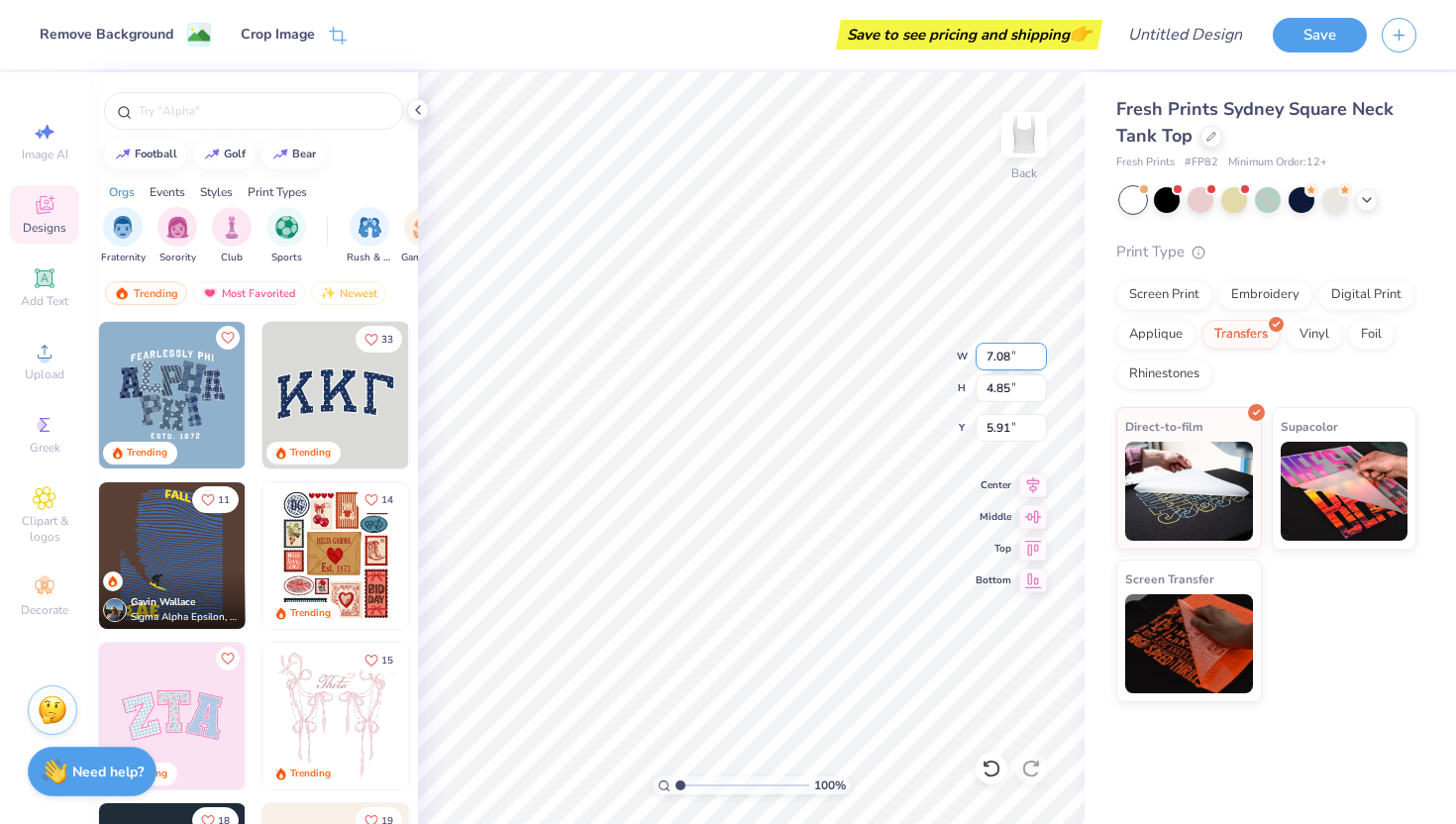 click on "7.08" at bounding box center [1011, 357] 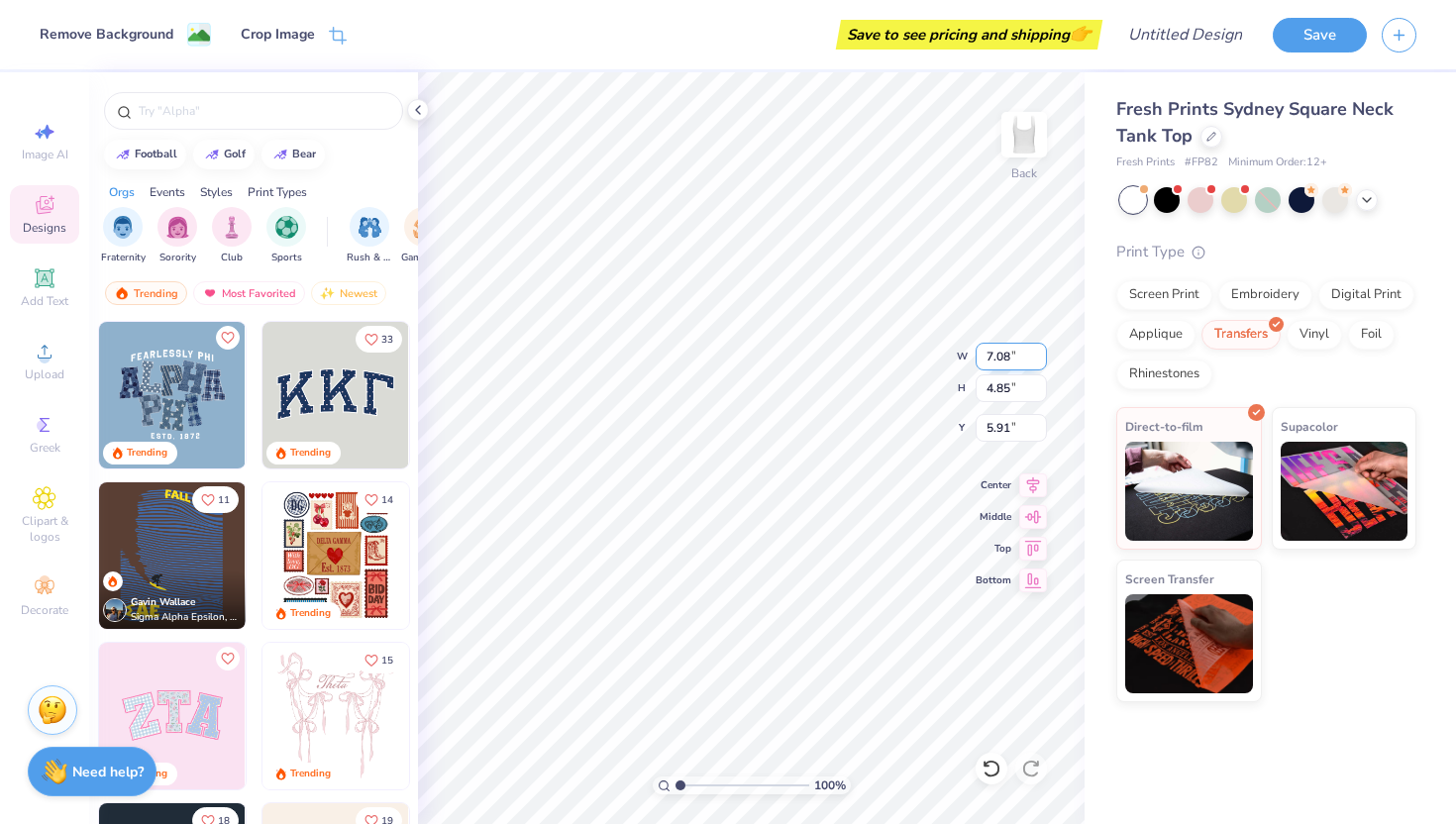 click on "7.08" at bounding box center [1011, 357] 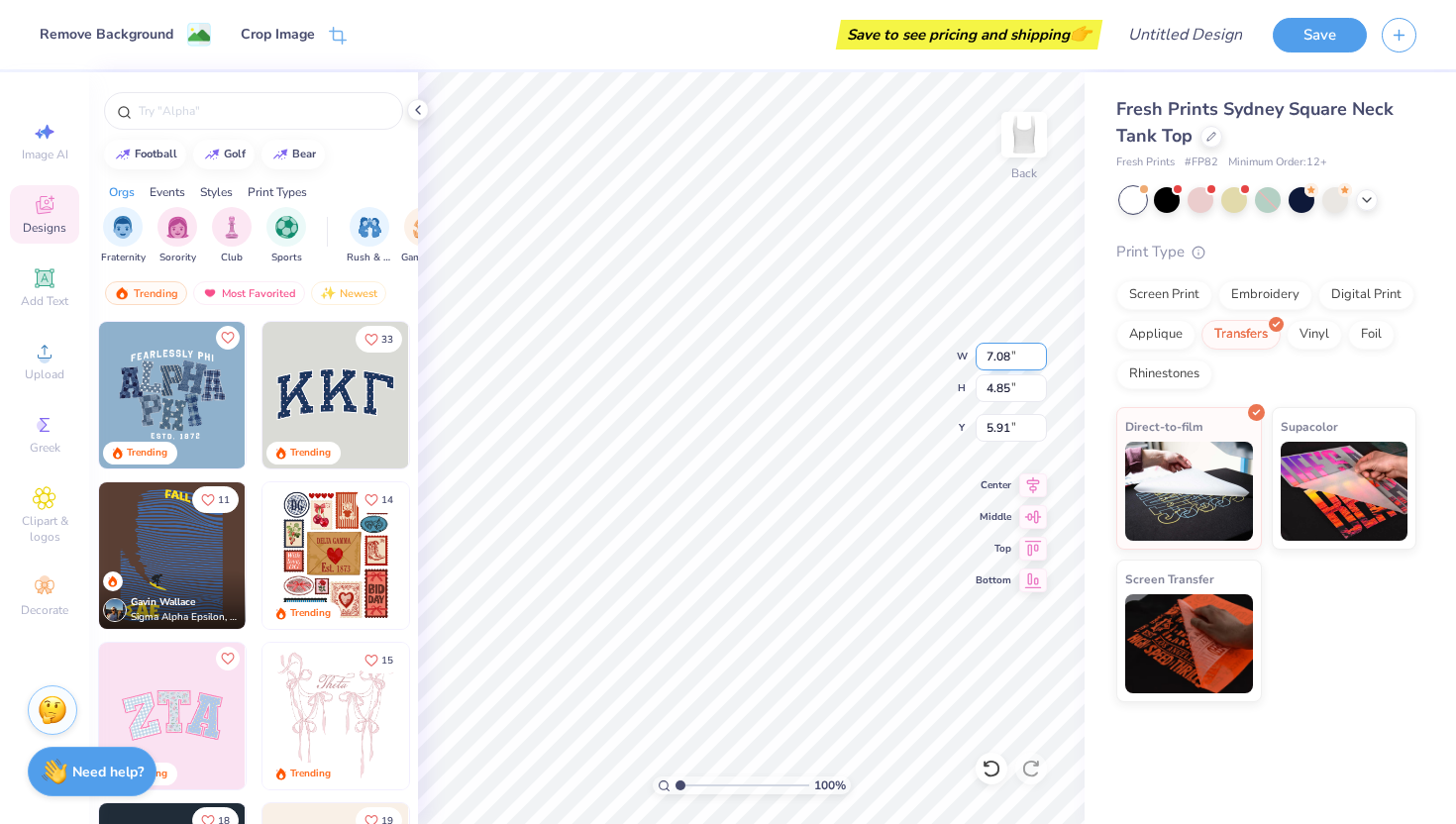 click on "7.08" at bounding box center (1011, 357) 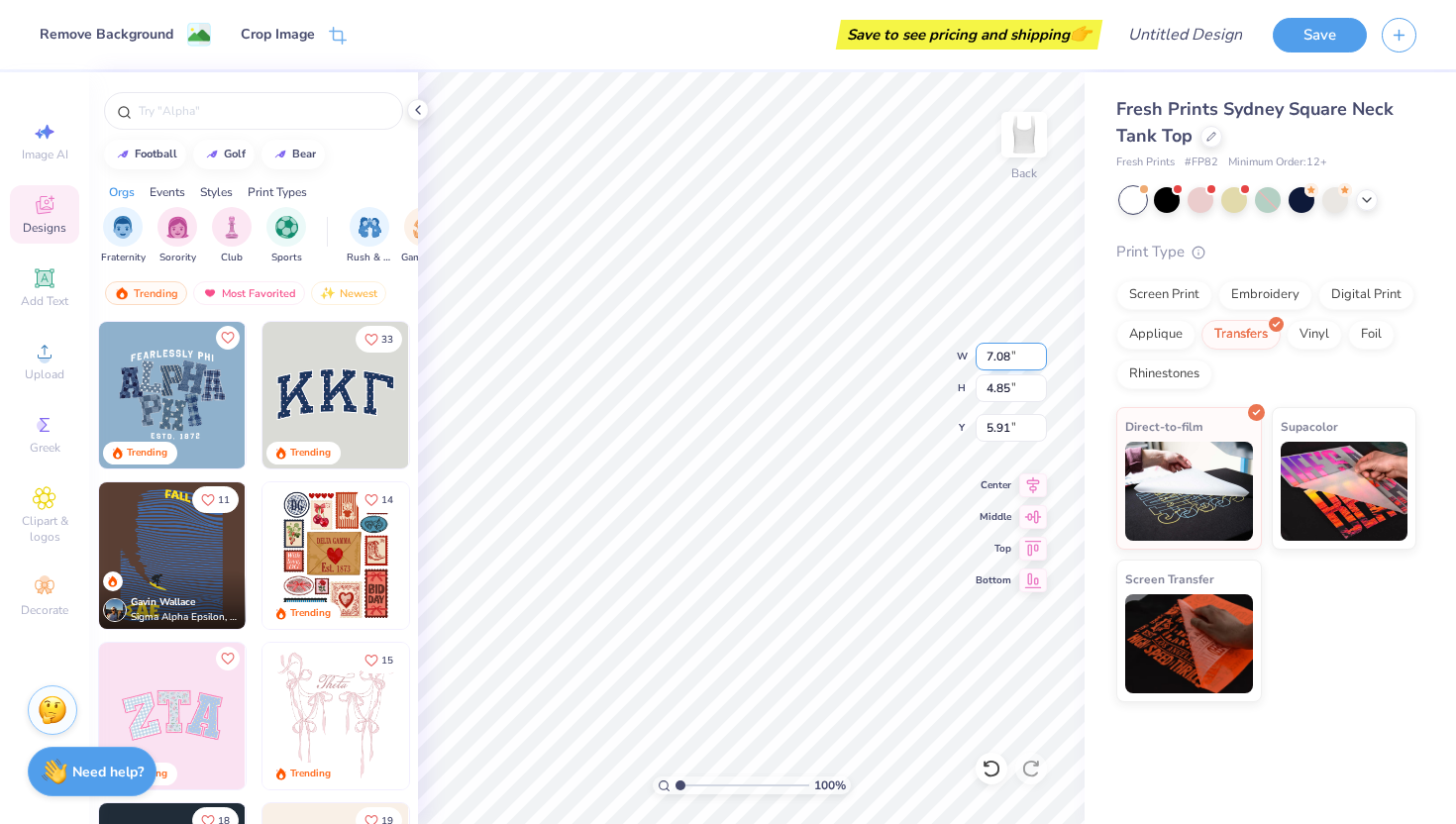 click on "7.08" at bounding box center (1011, 357) 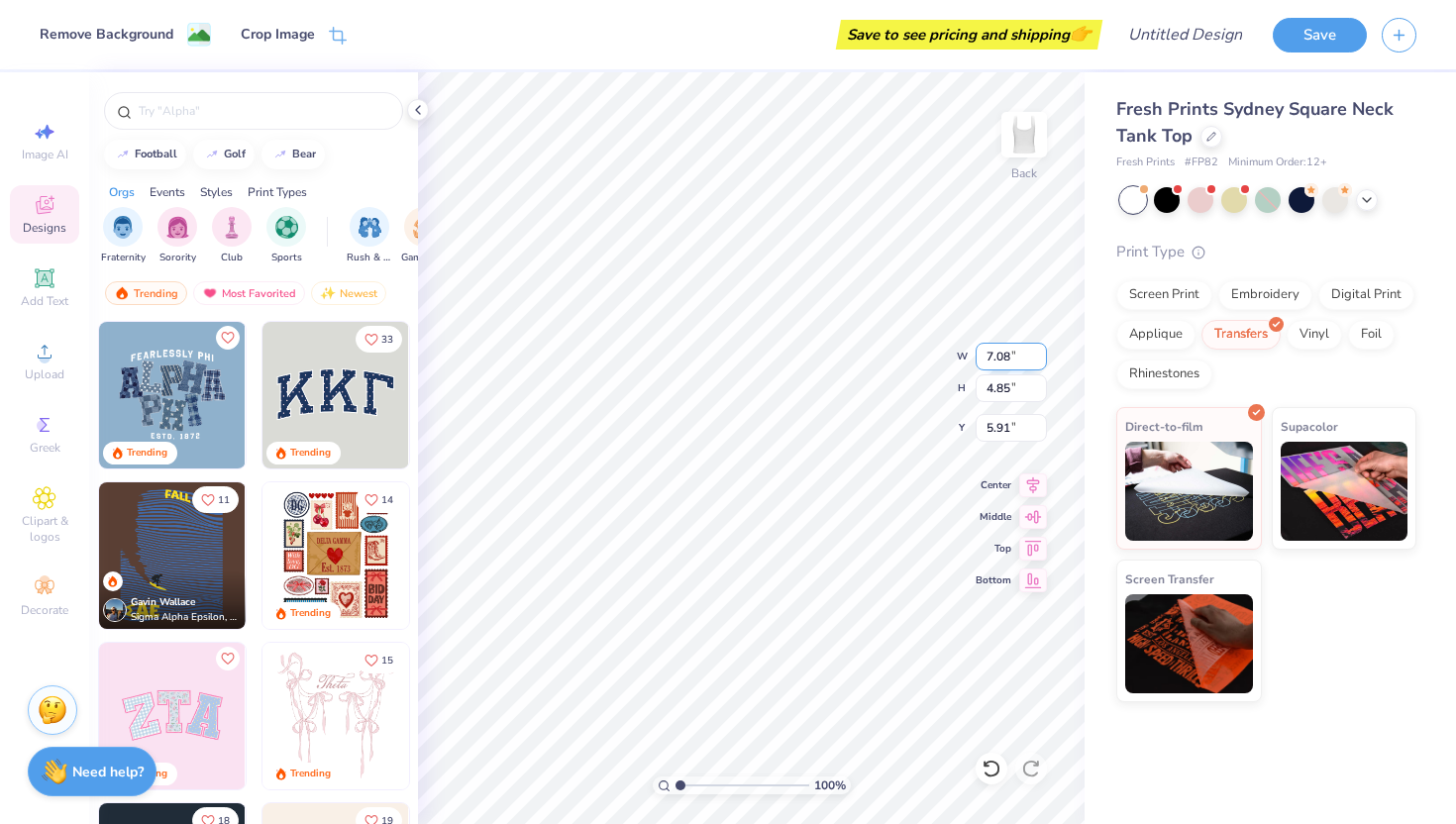 click on "7.08" at bounding box center [1011, 357] 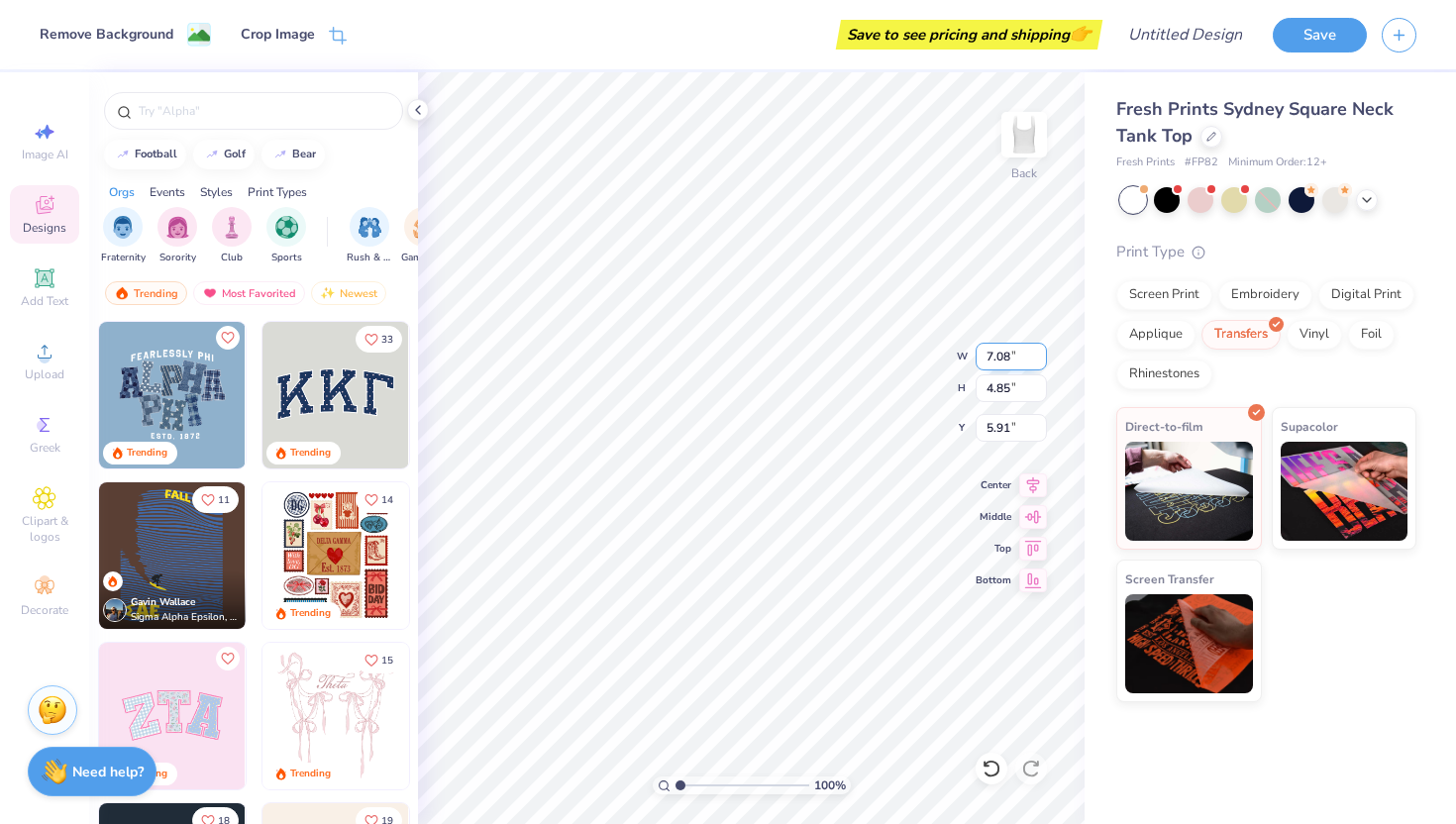 click on "7.08" at bounding box center (1011, 357) 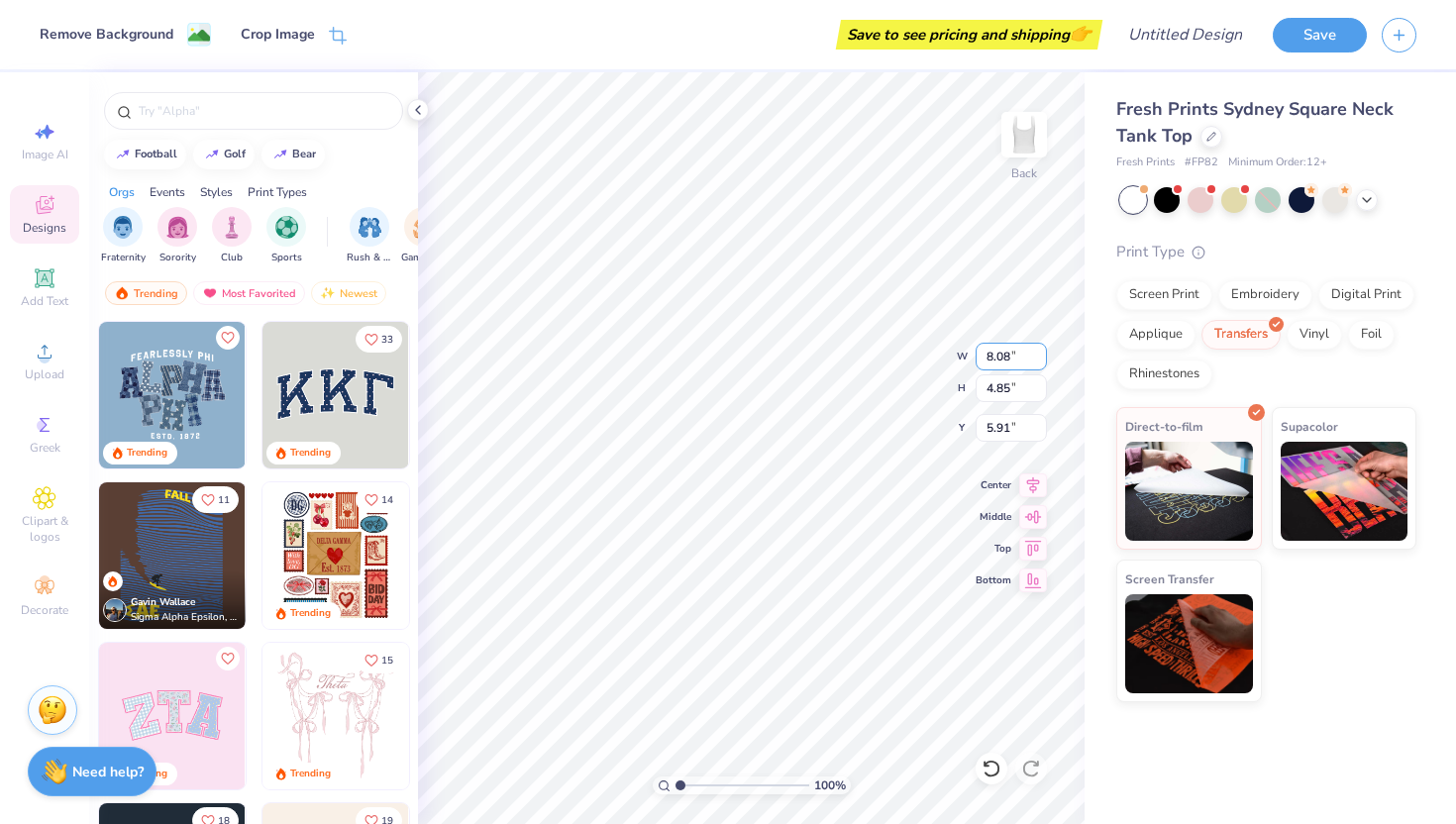 type on "8.08" 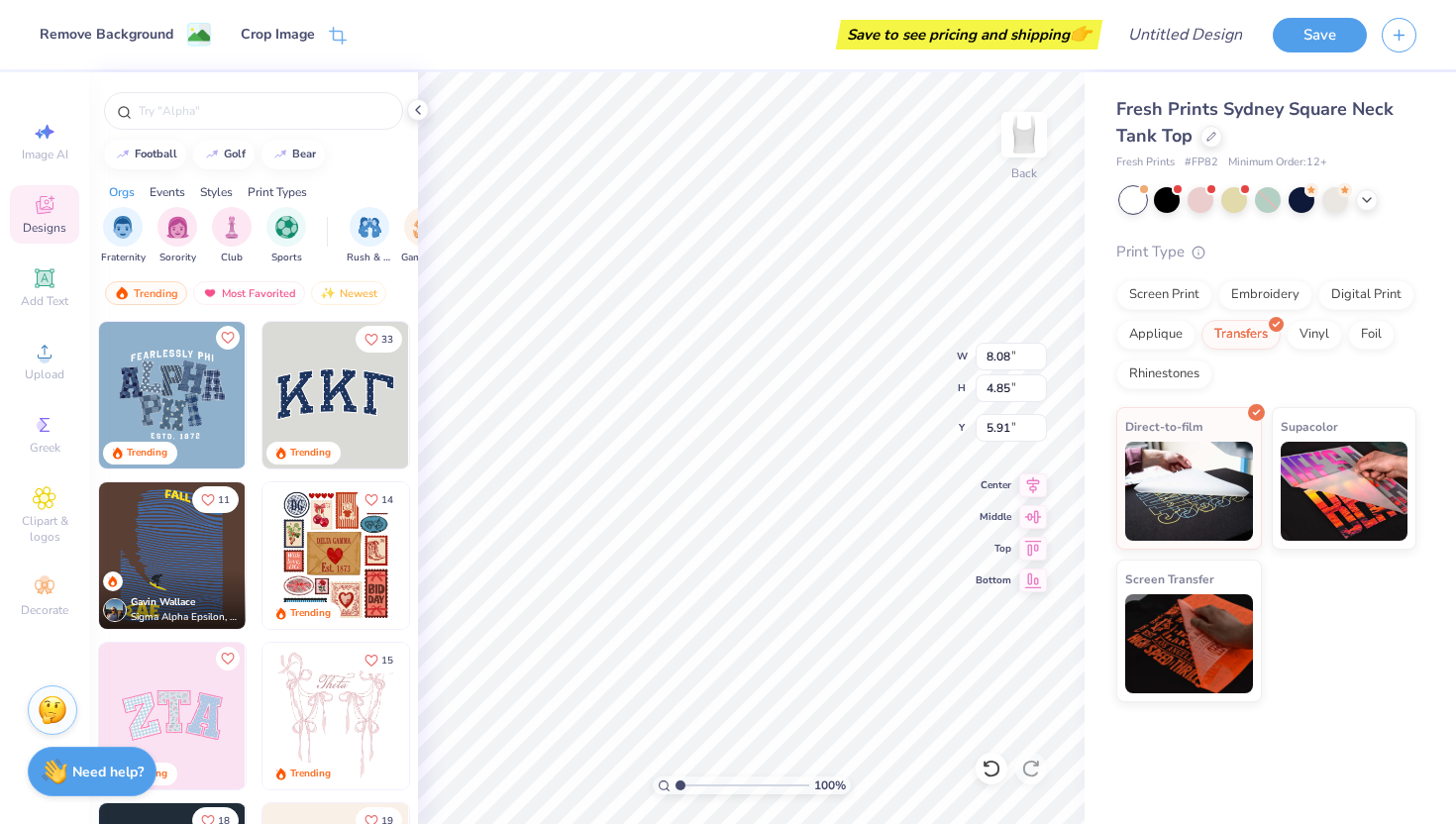 click on "Fresh Prints Sydney Square Neck Tank Top Fresh Prints # FP82 Minimum Order:  12 +   Print Type Screen Print Embroidery Digital Print Applique Transfers Vinyl Foil Rhinestones Direct-to-film Supacolor Screen Transfer" at bounding box center [1270, 387] 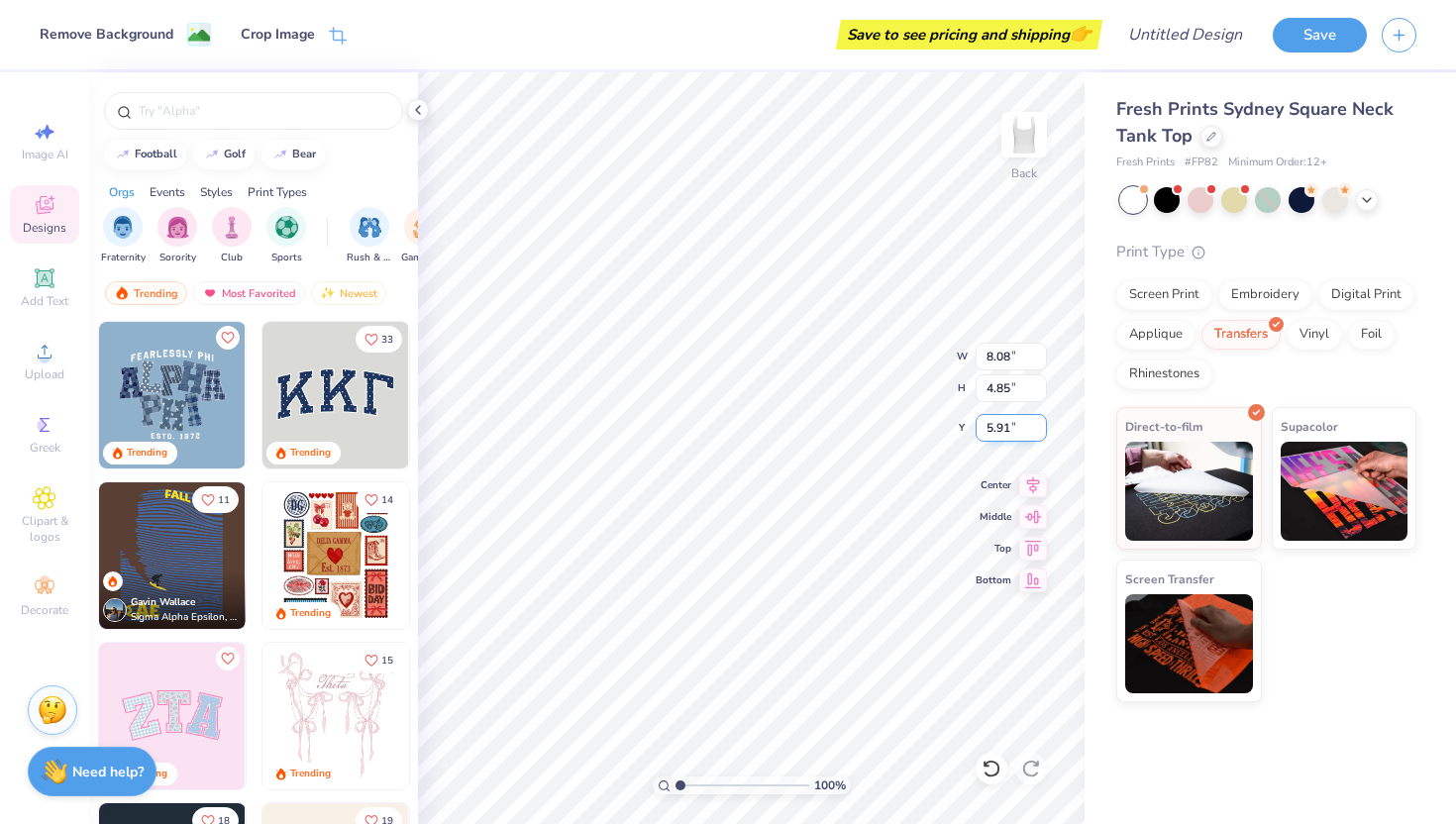 type on "5.92" 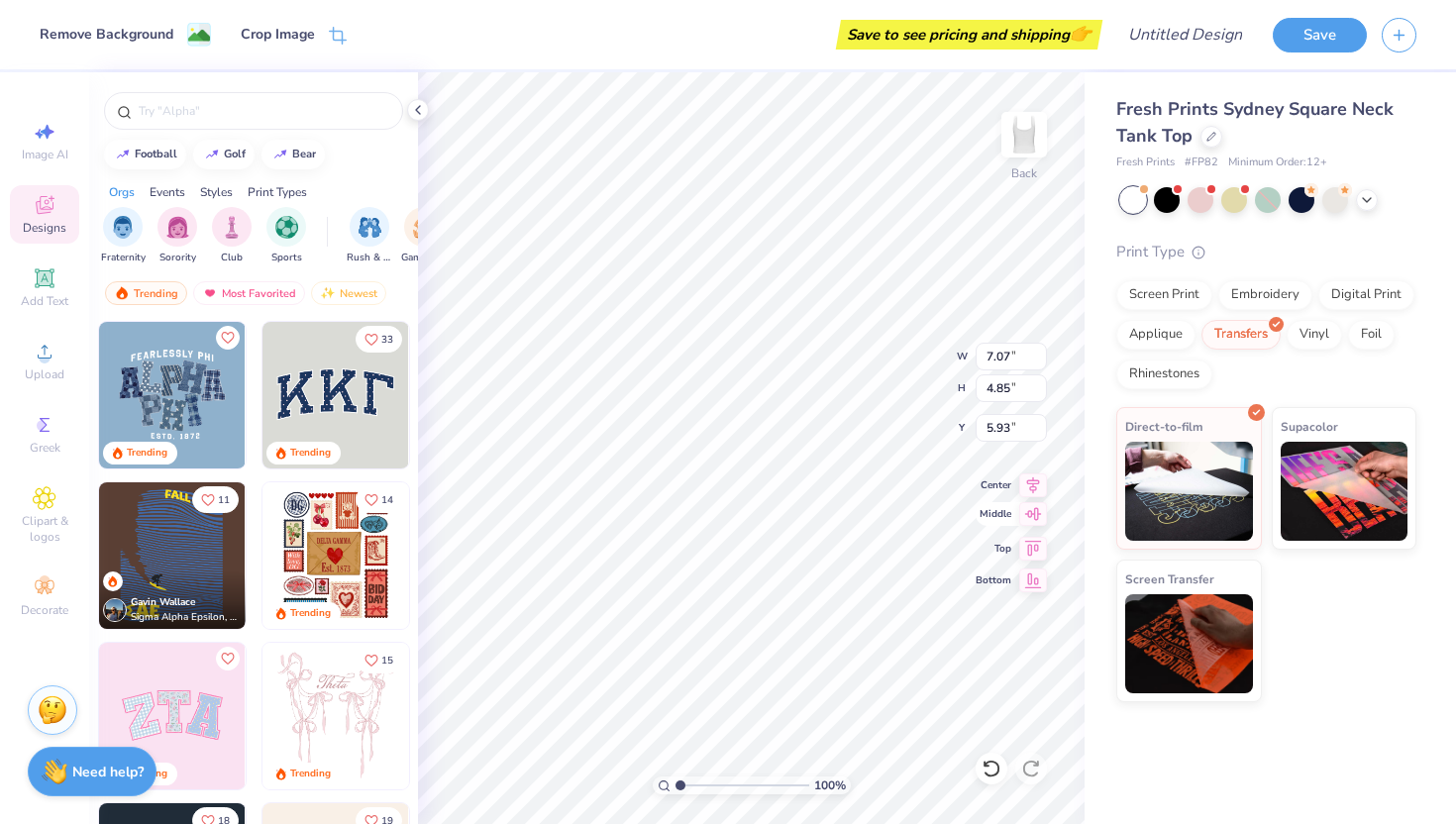 click 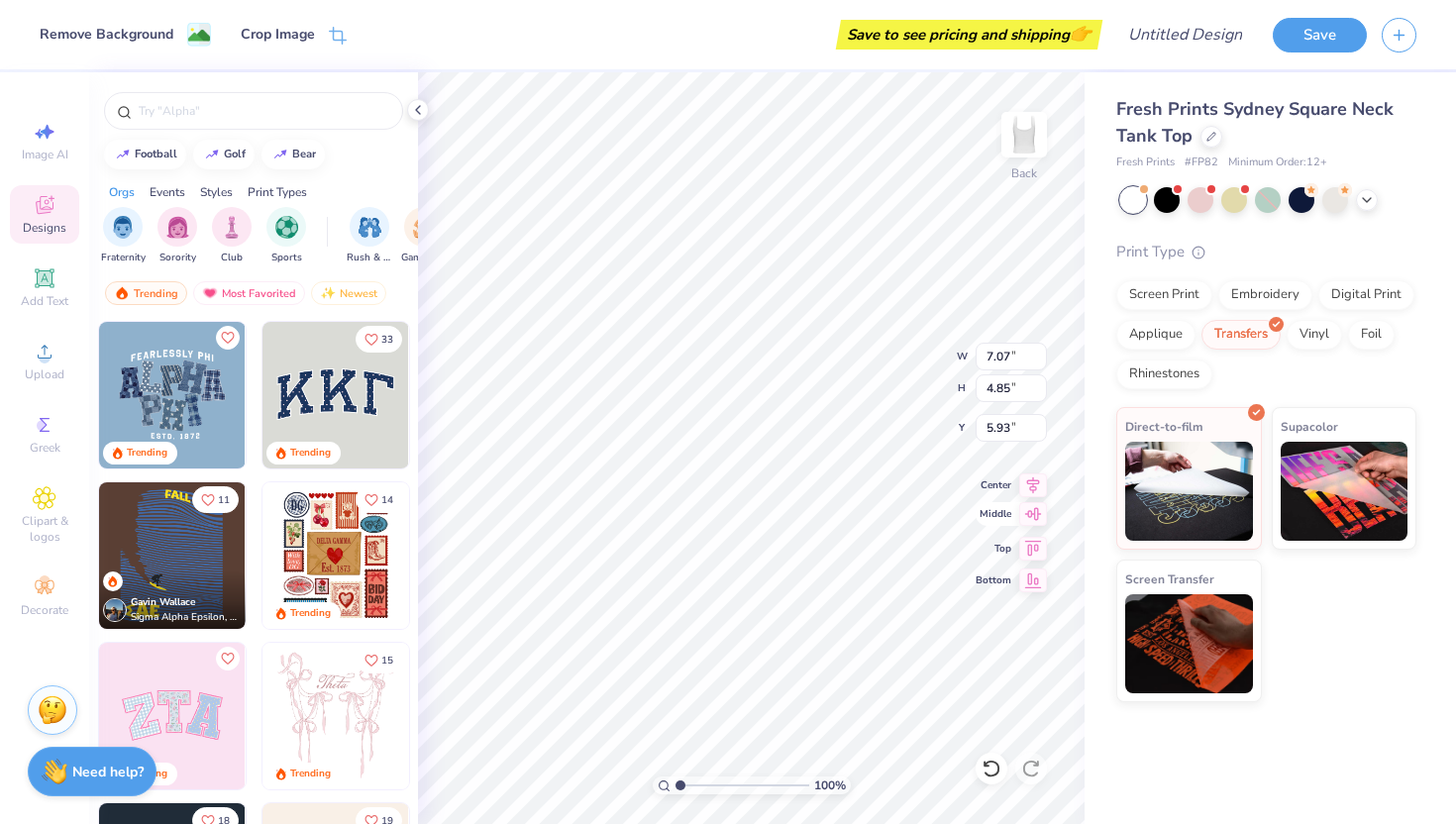 type on "4.08" 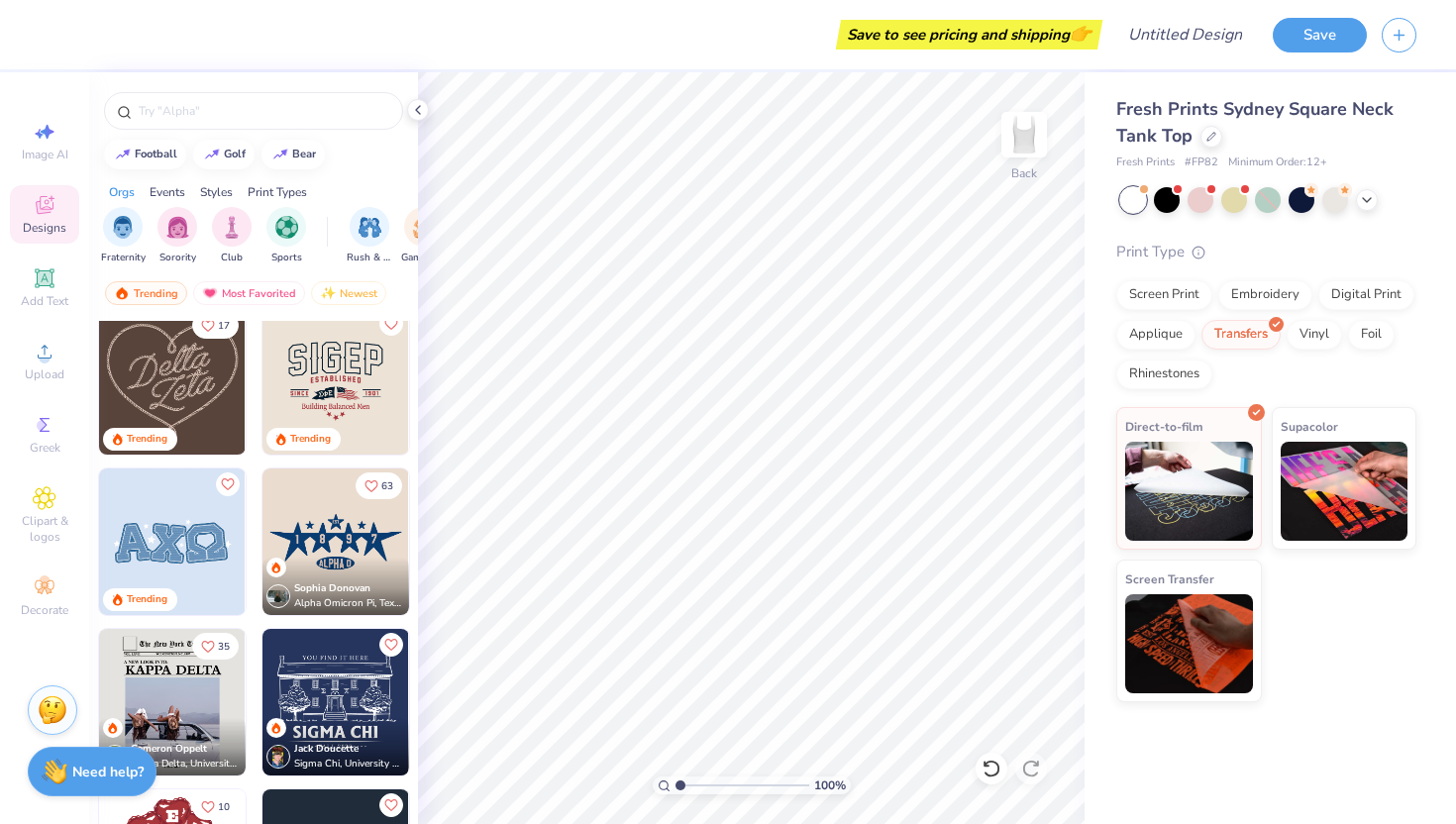 scroll, scrollTop: 856, scrollLeft: 0, axis: vertical 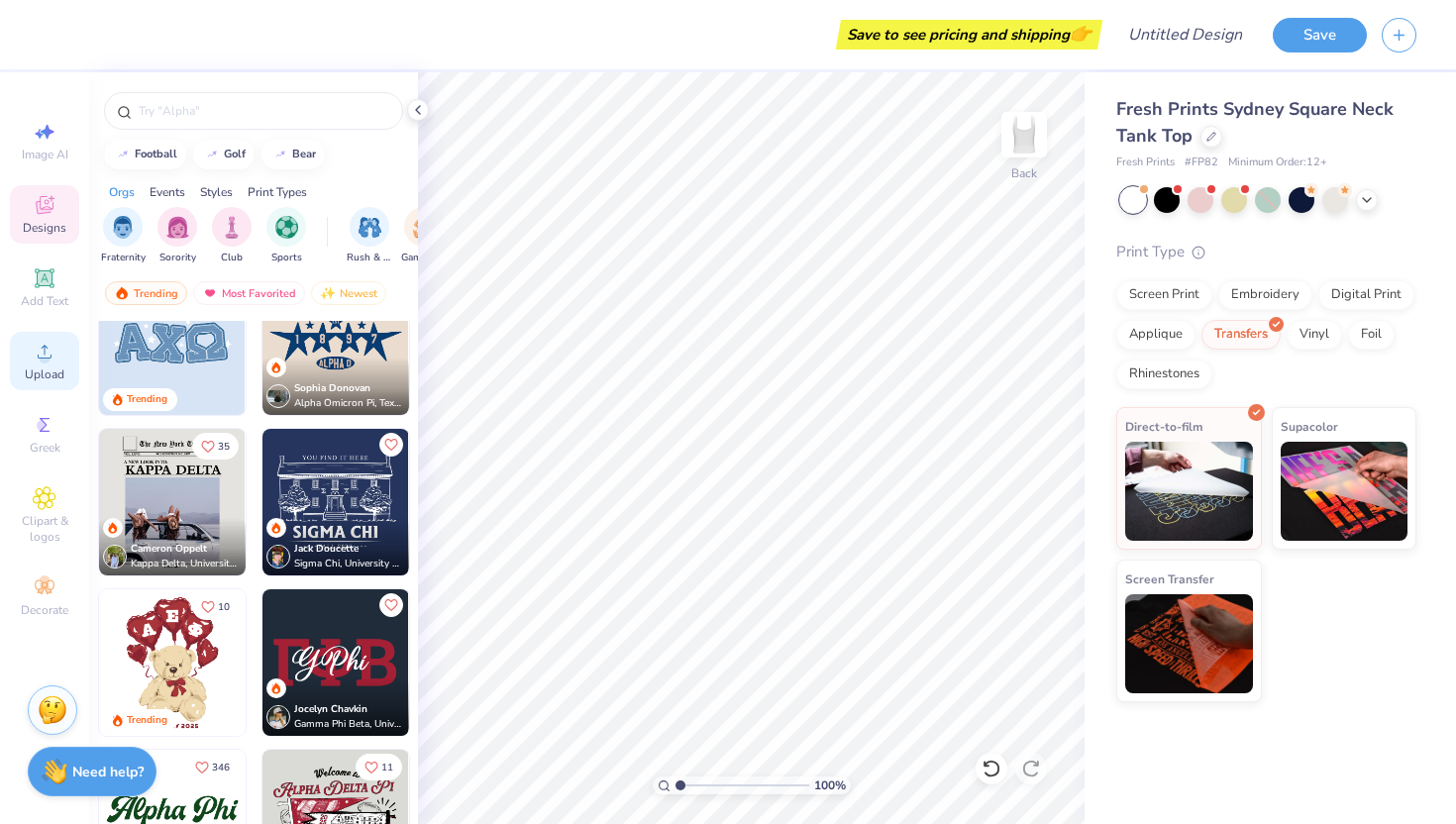 click on "Upload" at bounding box center [45, 360] 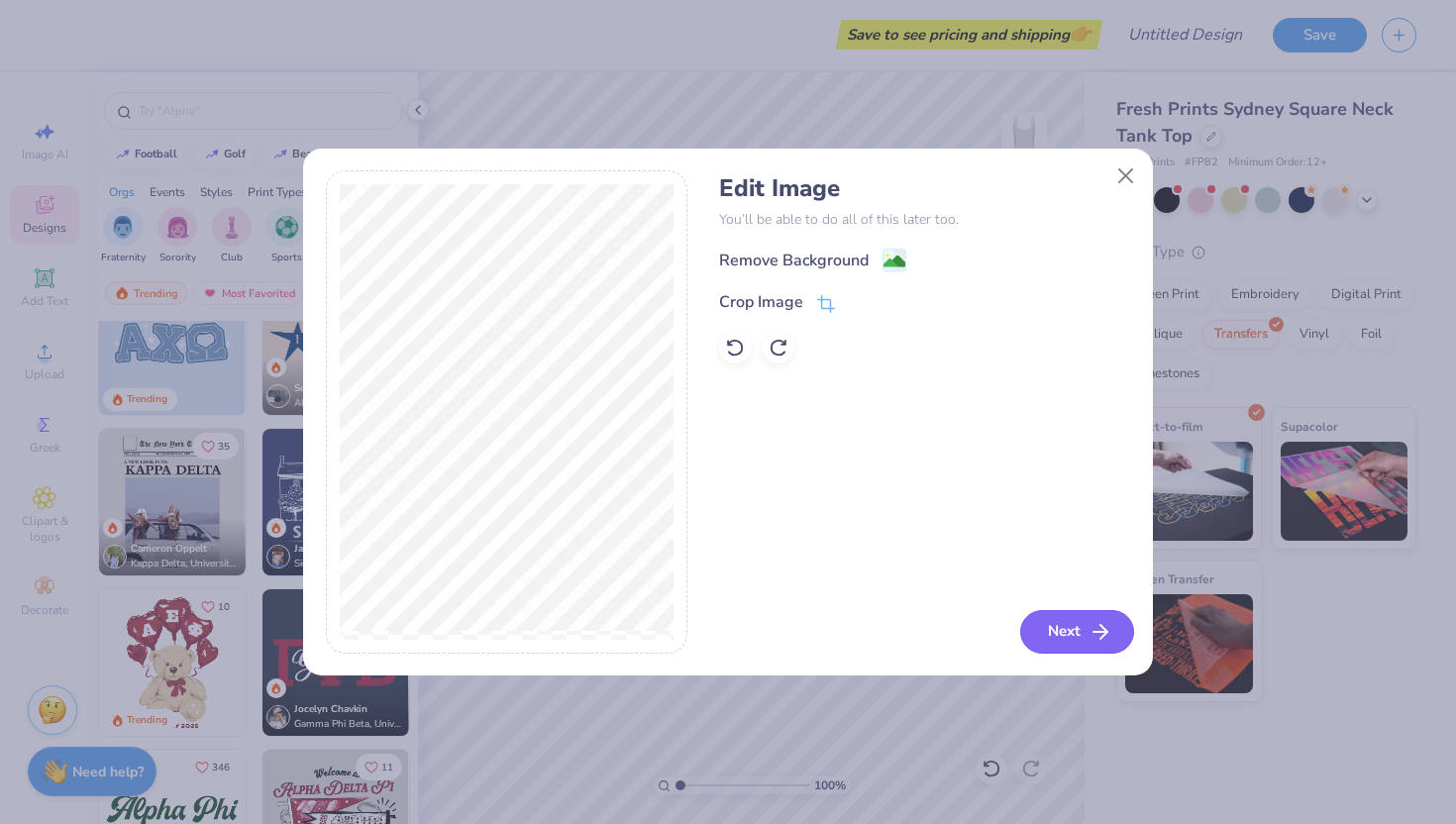 click on "Next" at bounding box center [1077, 632] 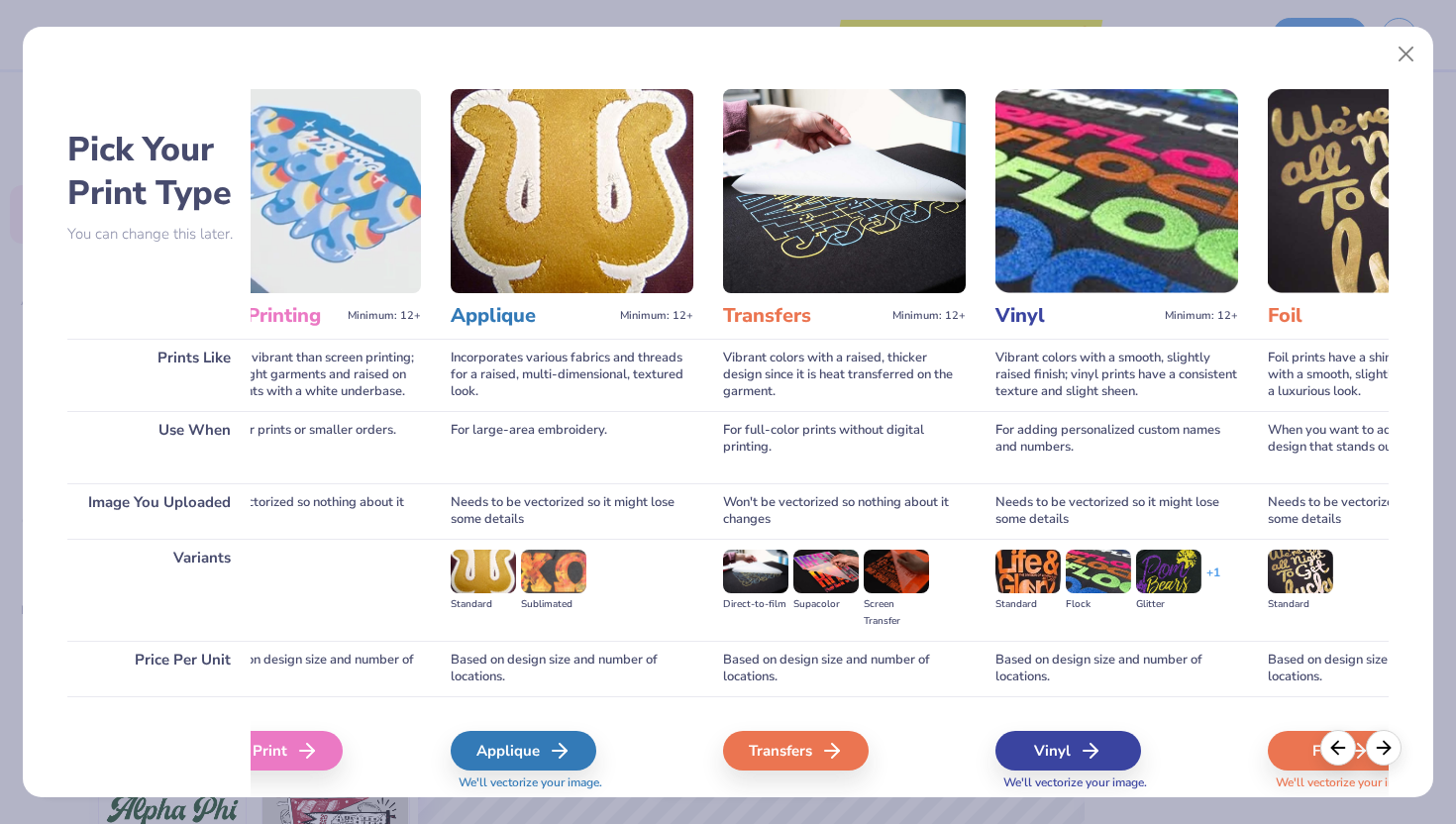 scroll, scrollTop: 0, scrollLeft: 651, axis: horizontal 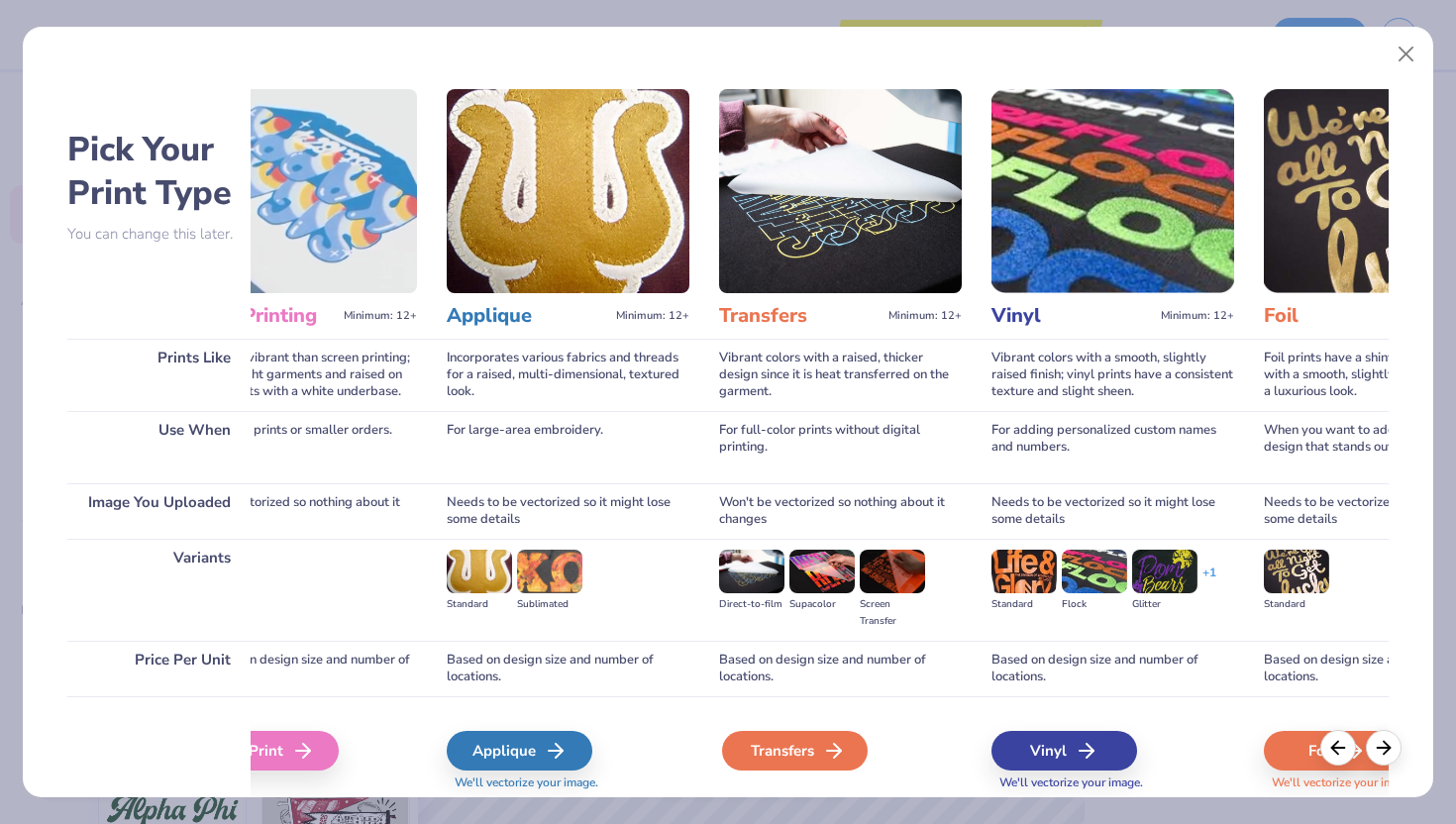 click on "Transfers" at bounding box center (794, 751) 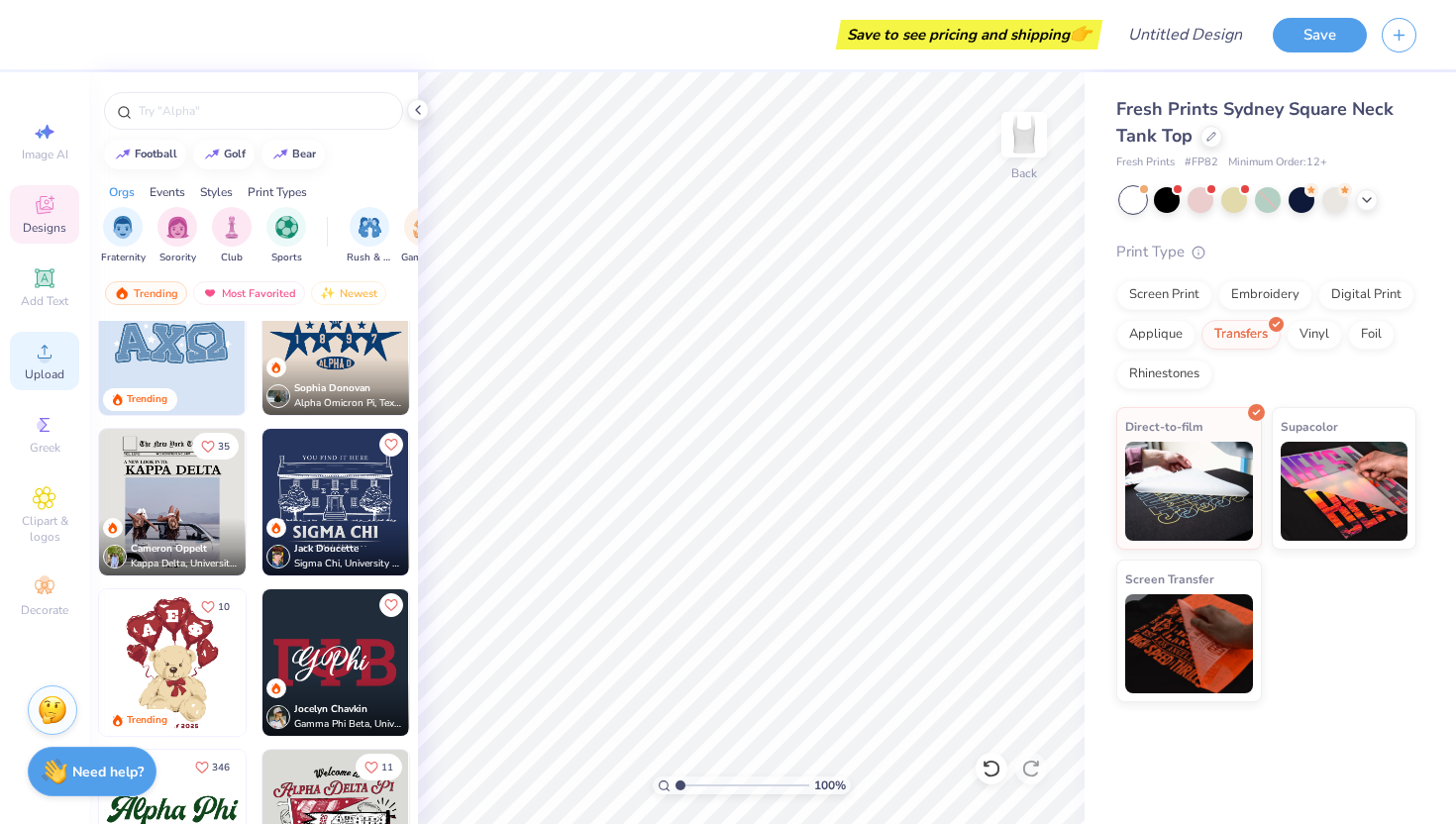 click on "Upload" at bounding box center (45, 374) 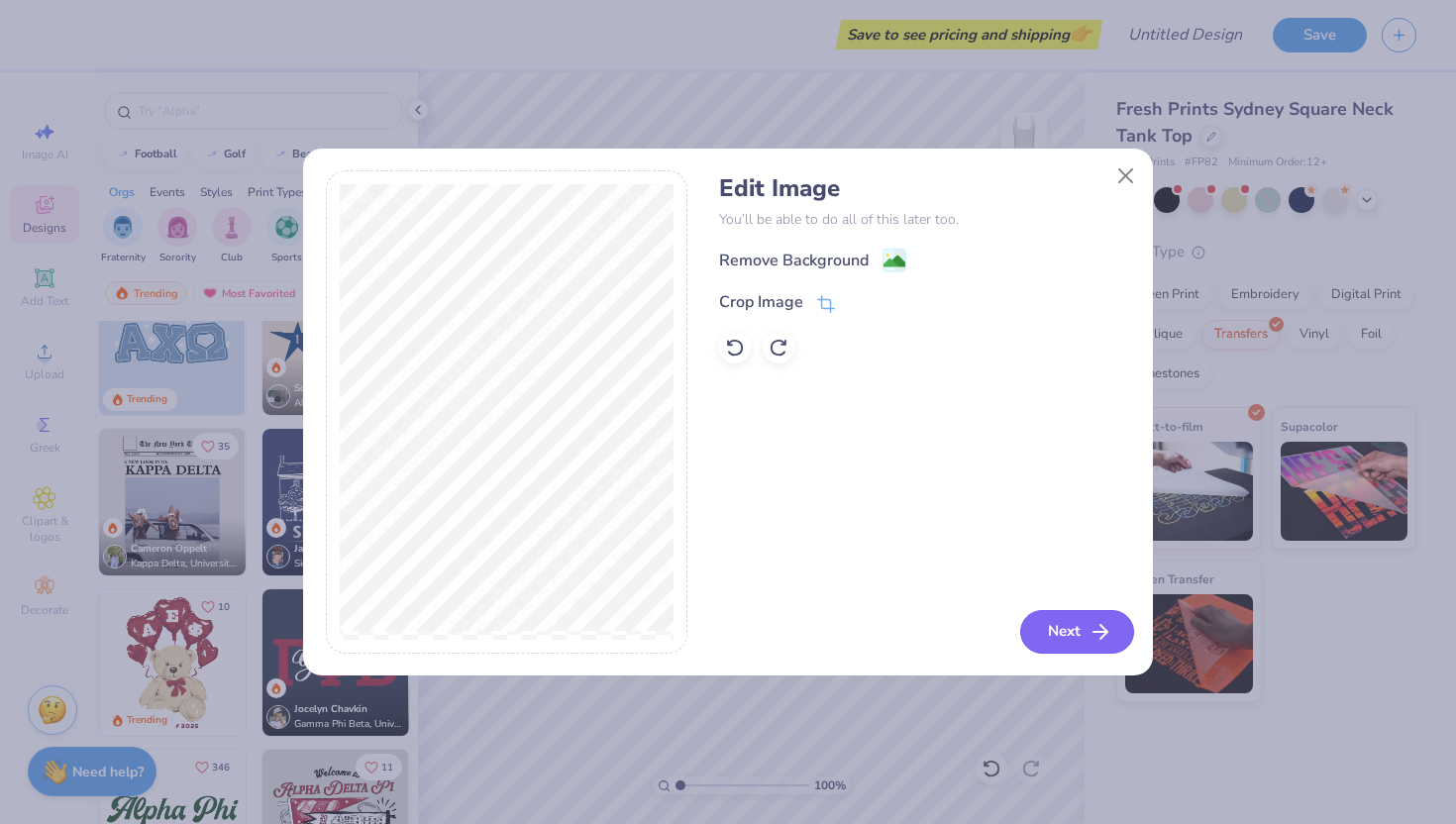 click on "Next" at bounding box center [1077, 632] 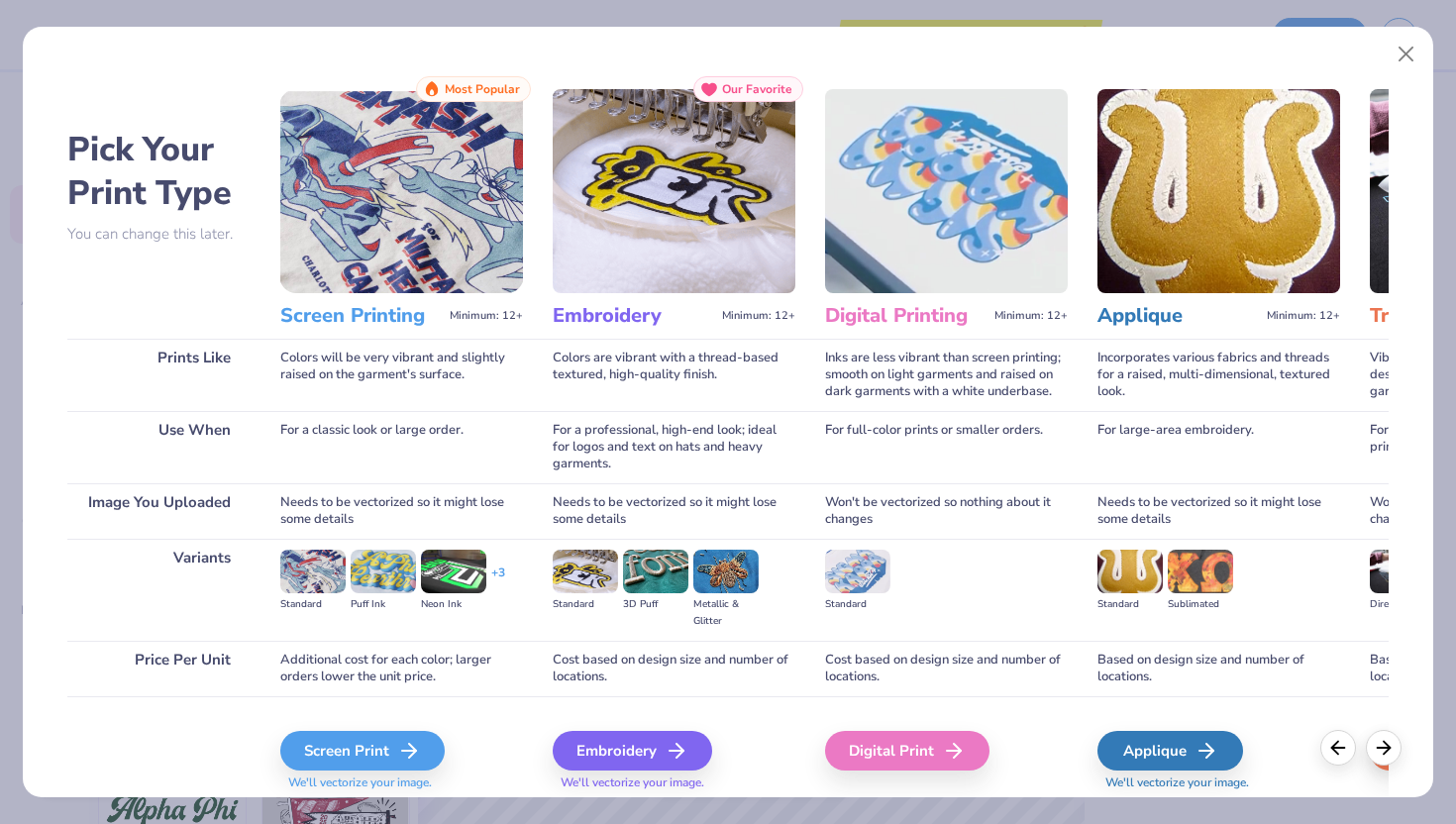 scroll, scrollTop: 0, scrollLeft: 548, axis: horizontal 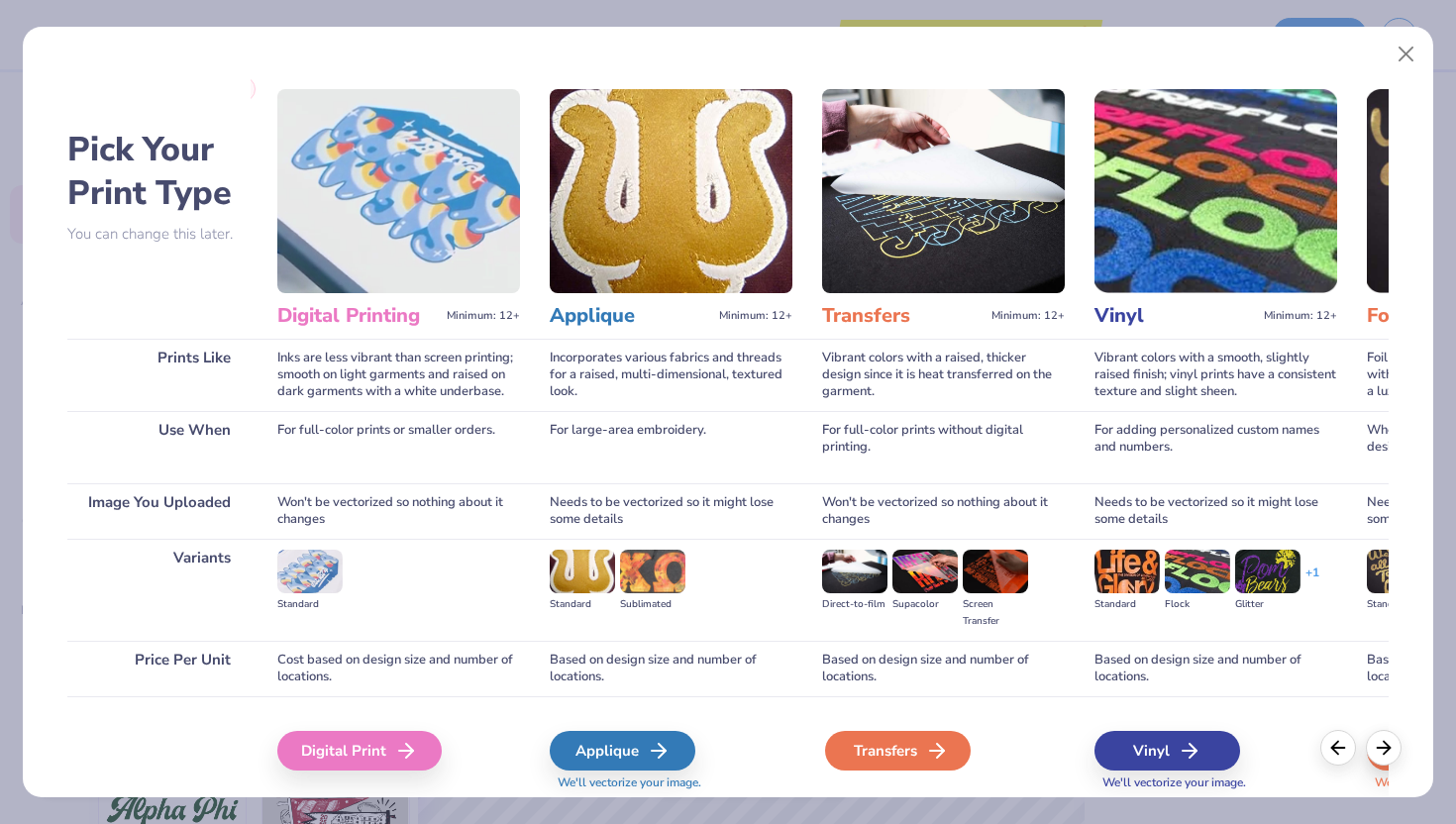 click on "Transfers" at bounding box center (897, 751) 